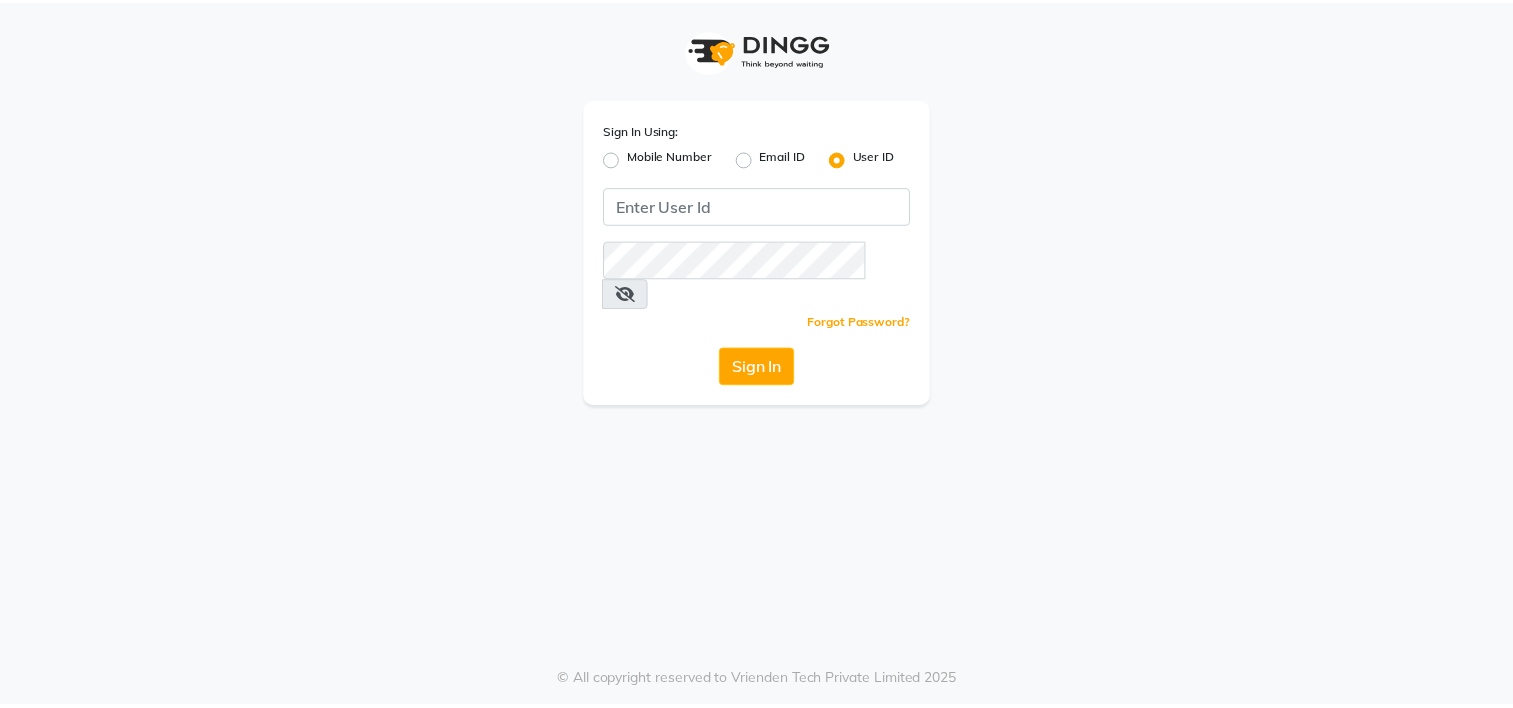 scroll, scrollTop: 0, scrollLeft: 0, axis: both 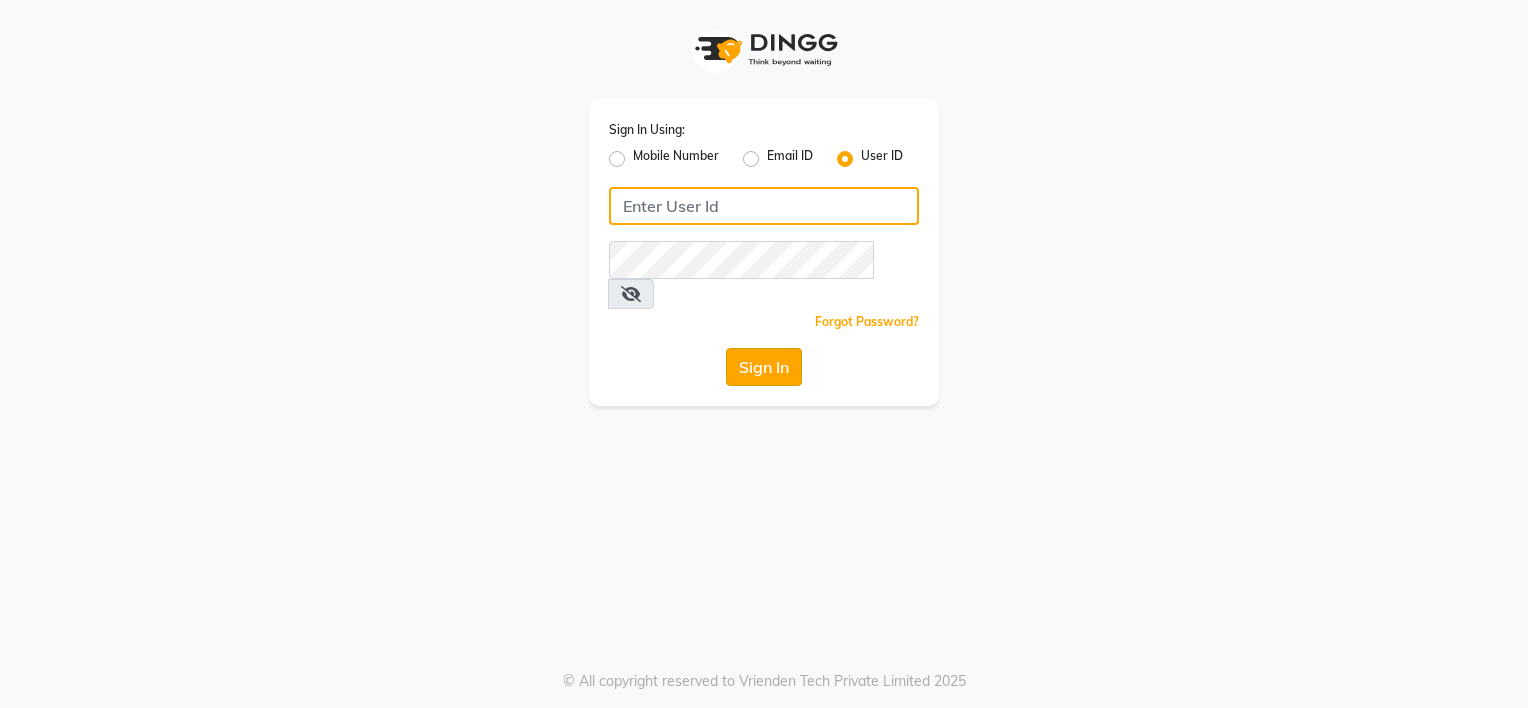type on "[PHONE]" 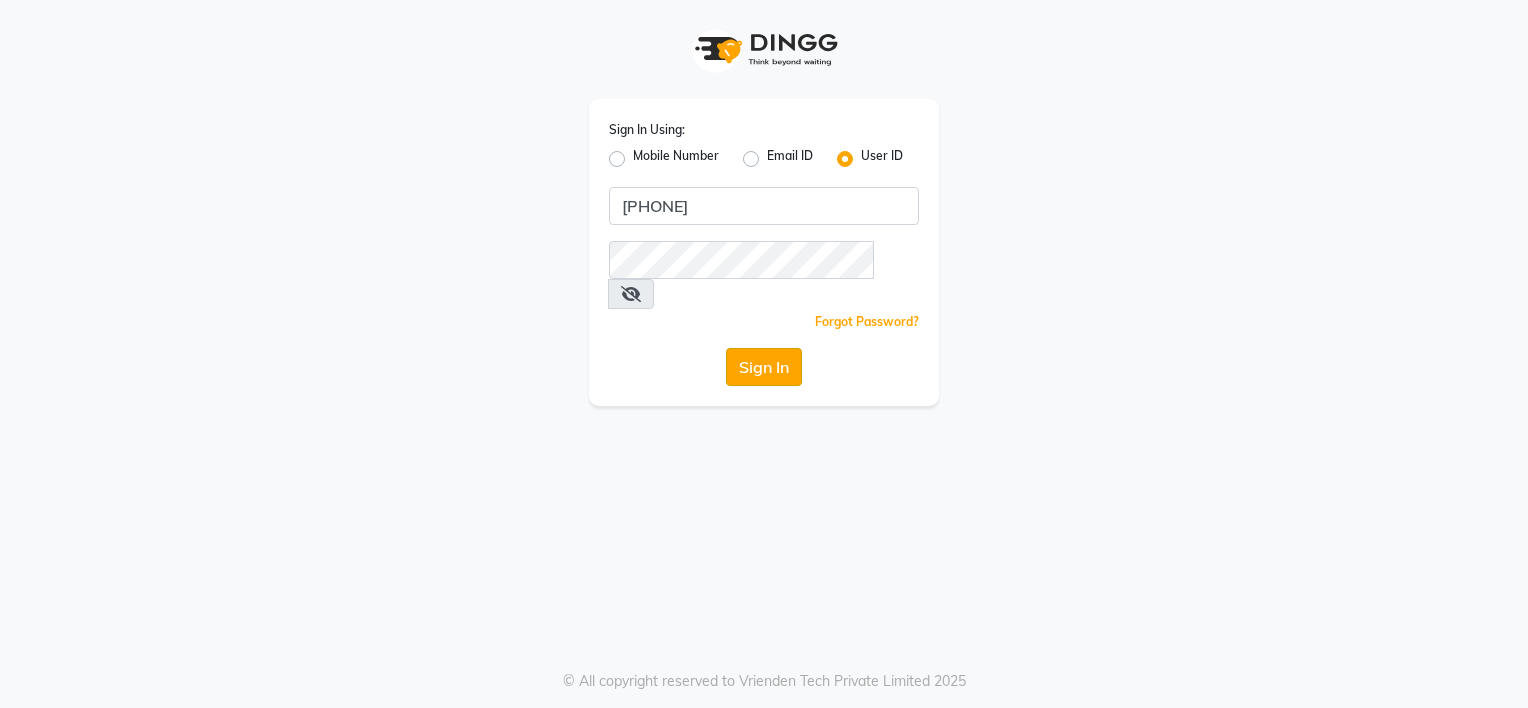 click on "Sign In" 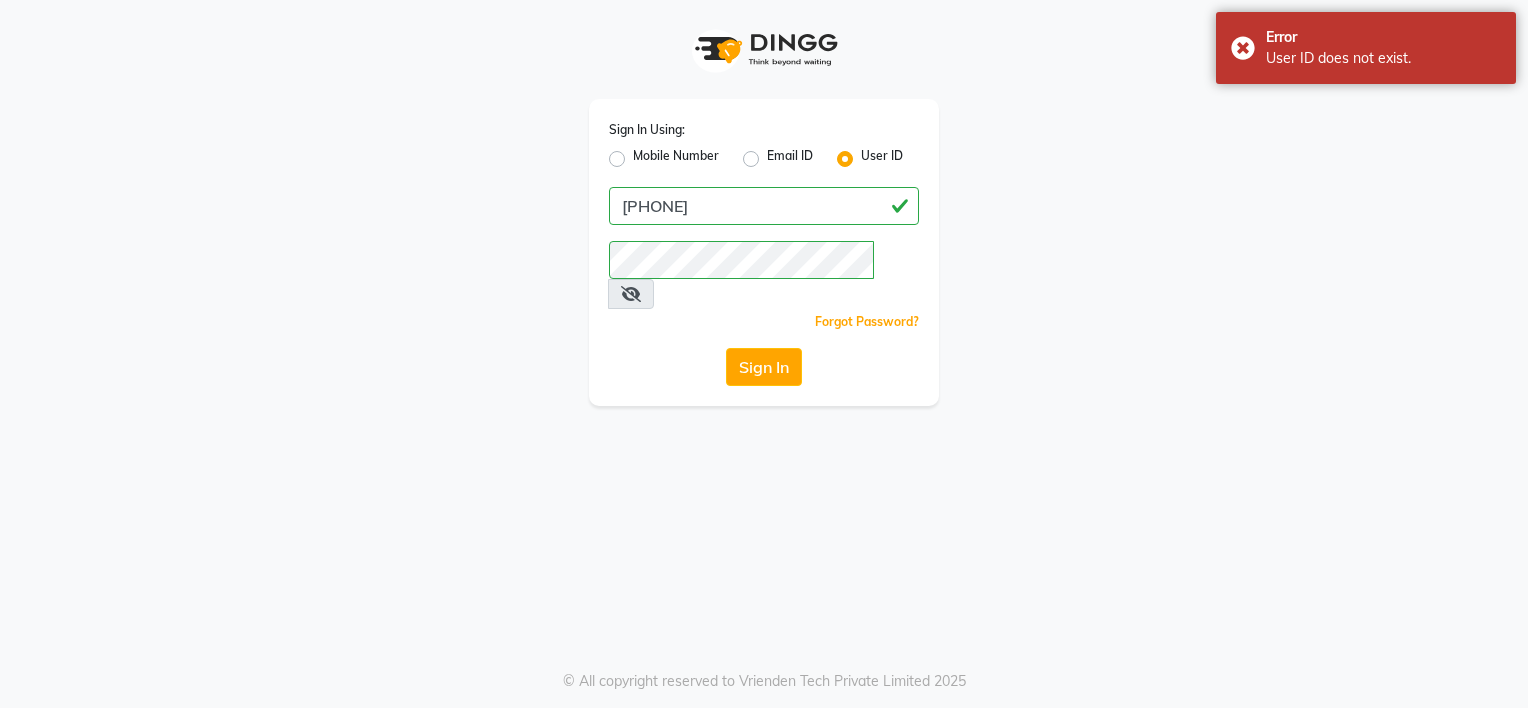 click on "Mobile Number" 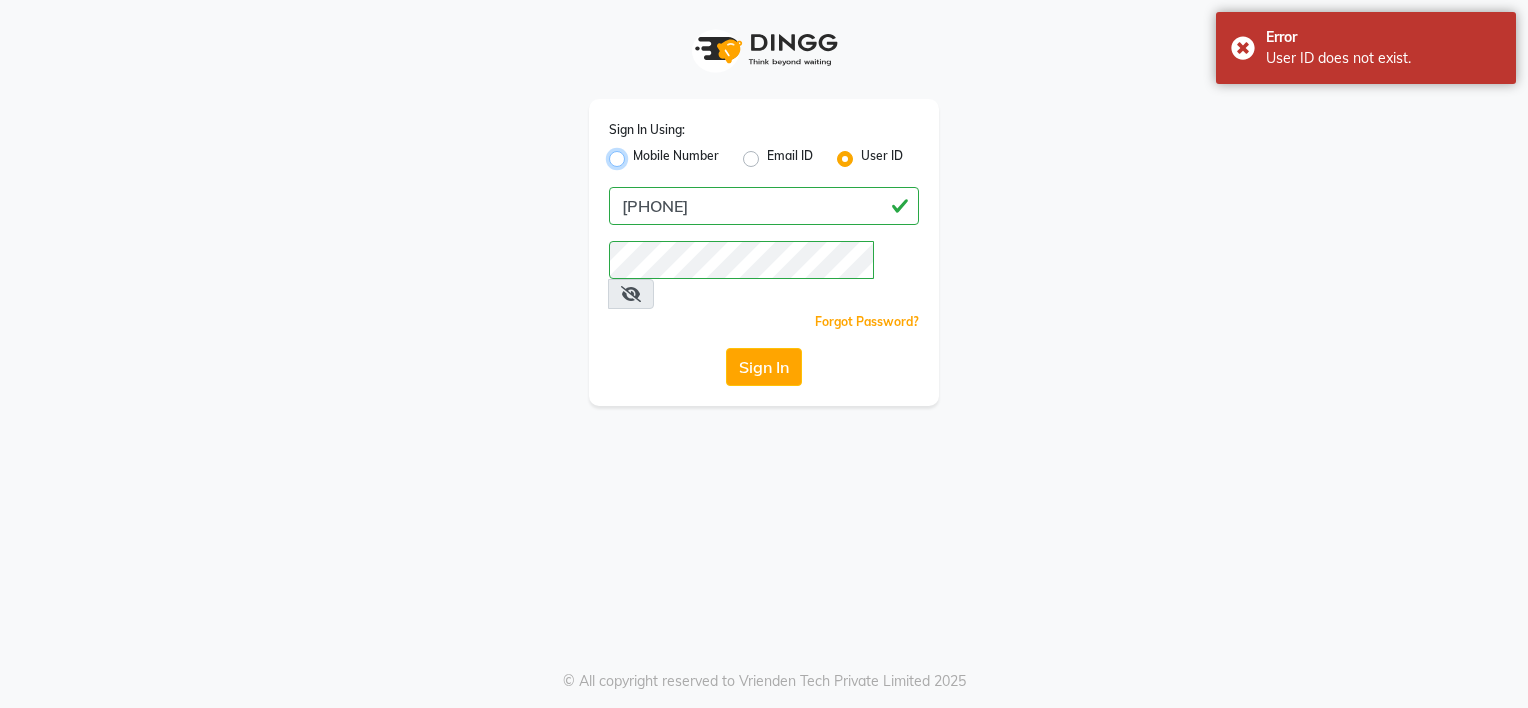 click on "Mobile Number" at bounding box center (639, 153) 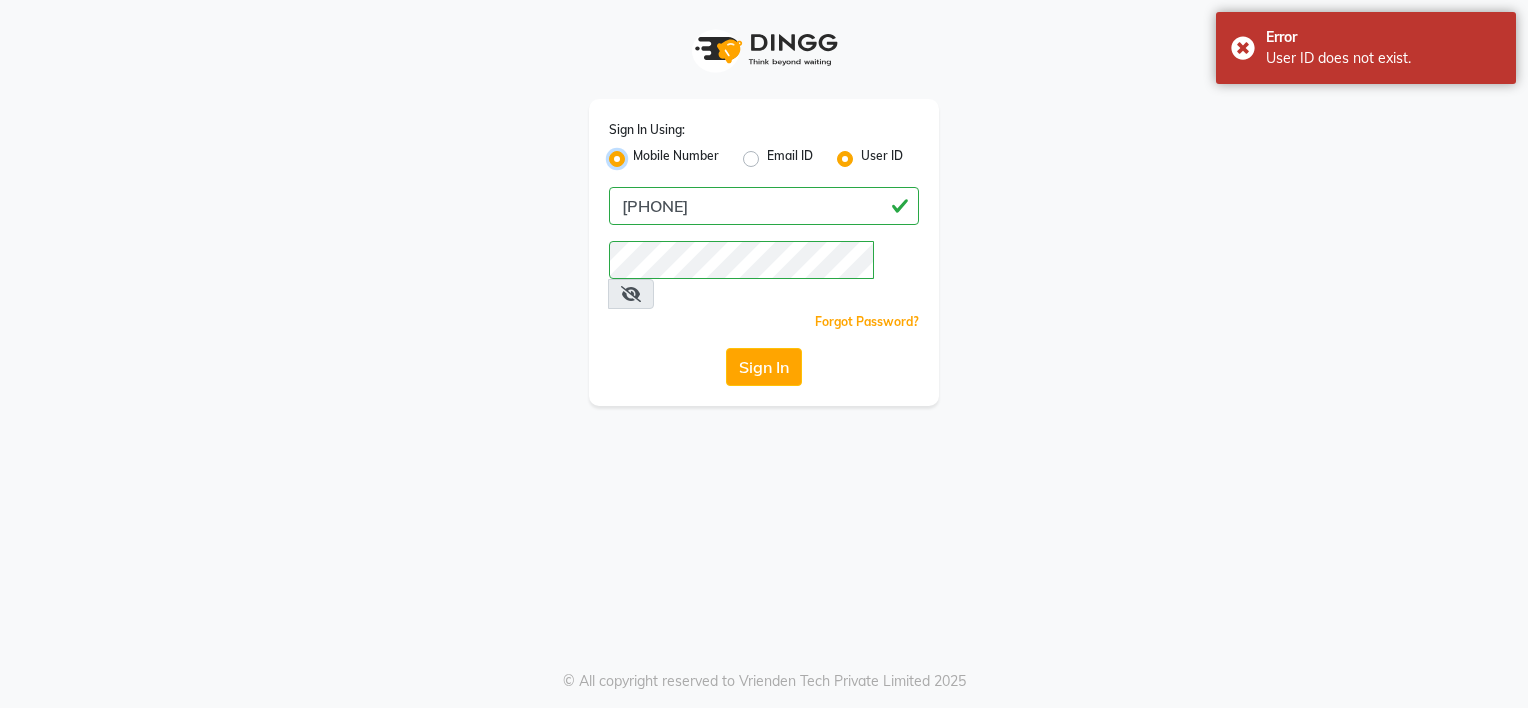 radio on "false" 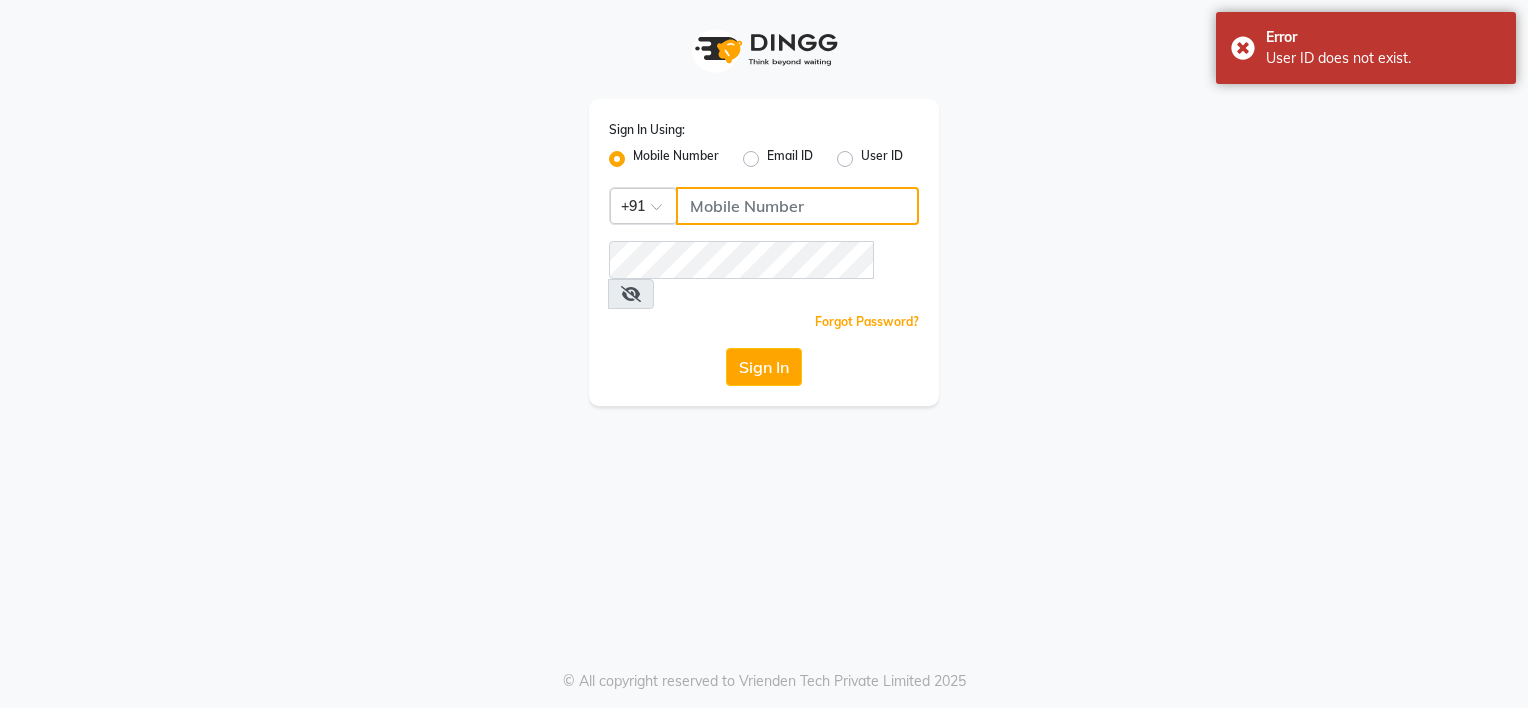 click 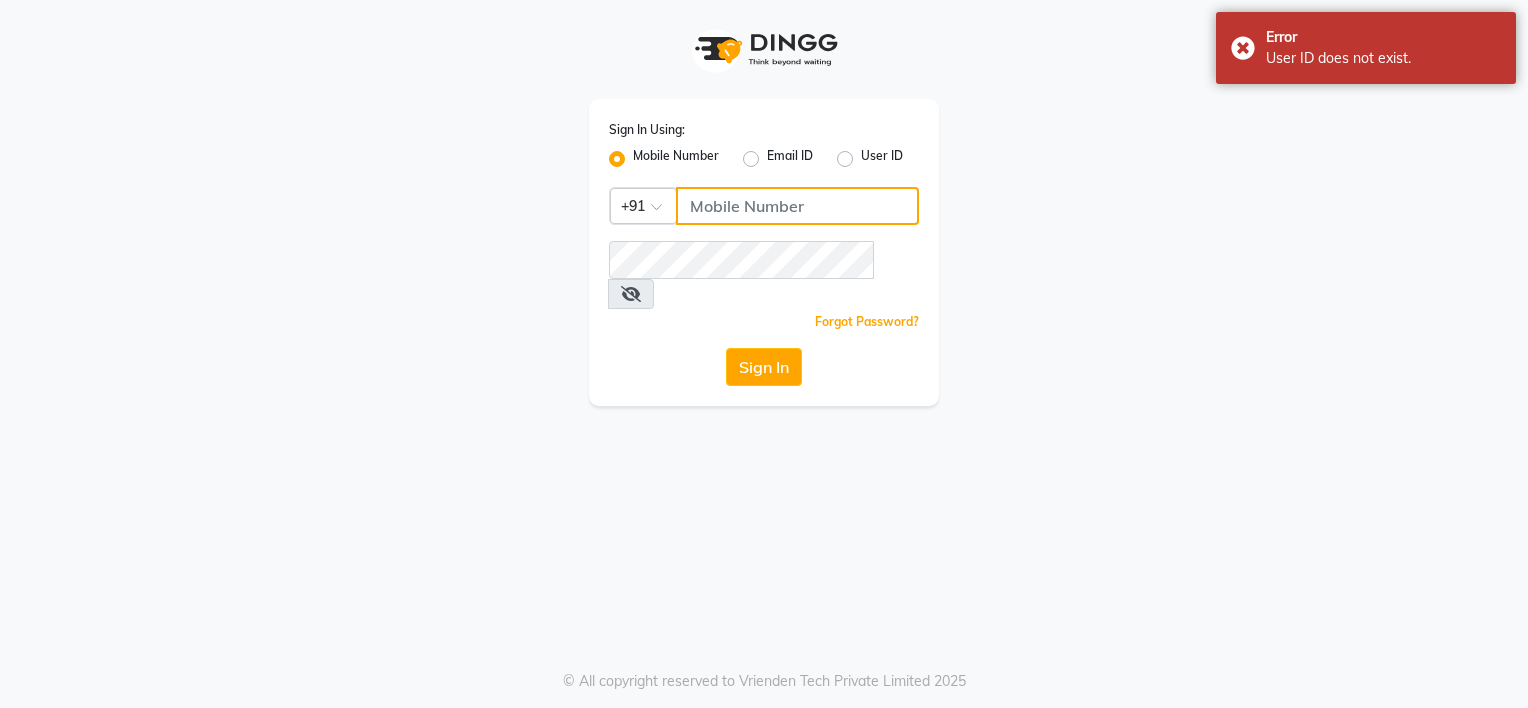 type on "[PHONE]" 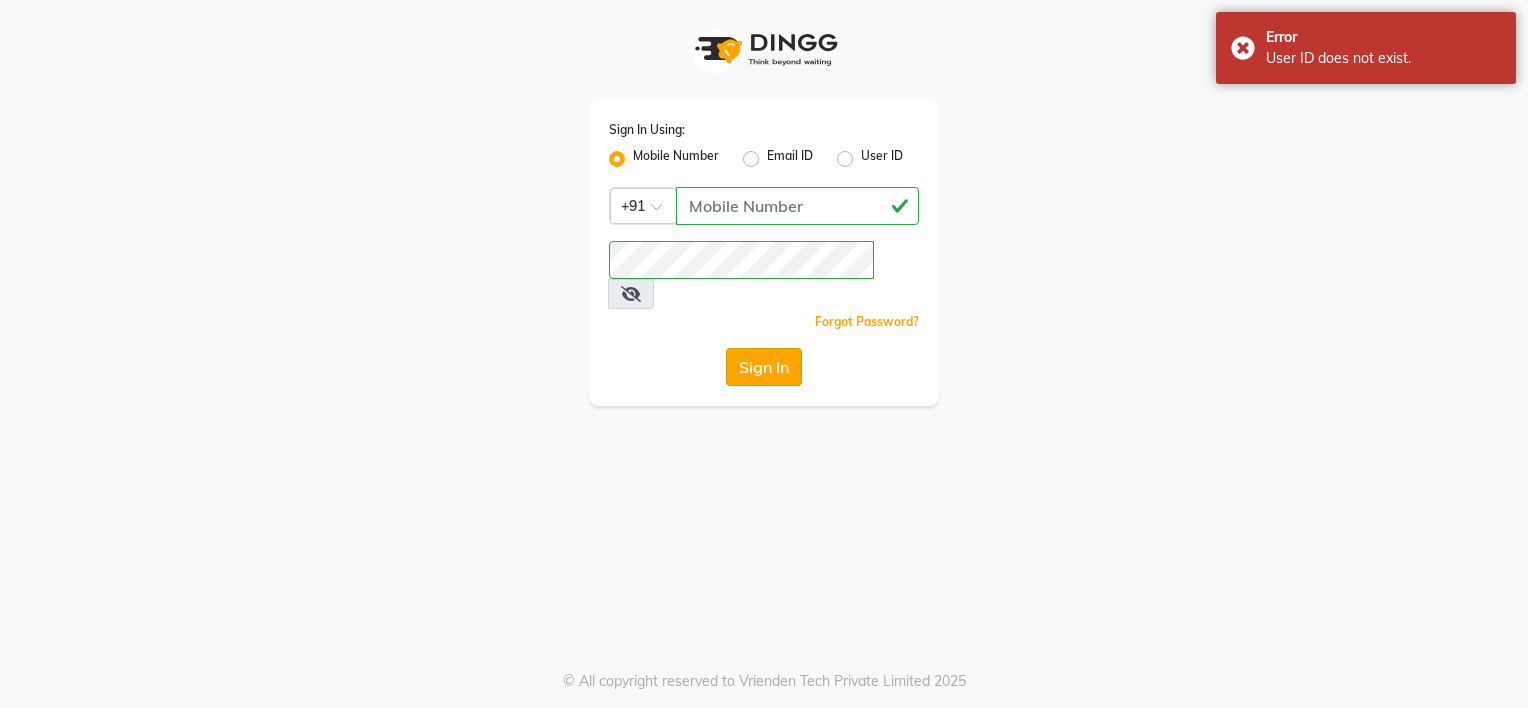click on "Sign In" 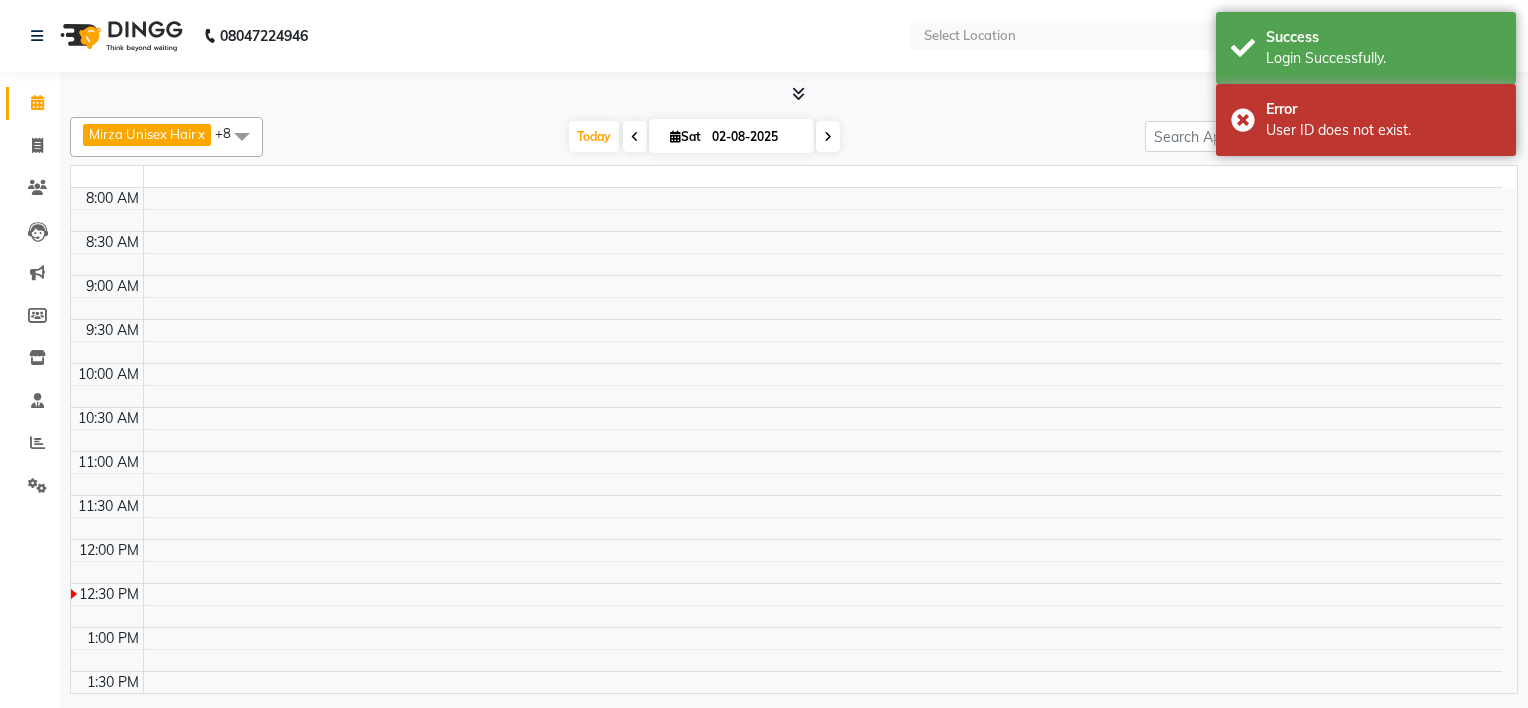 select on "en" 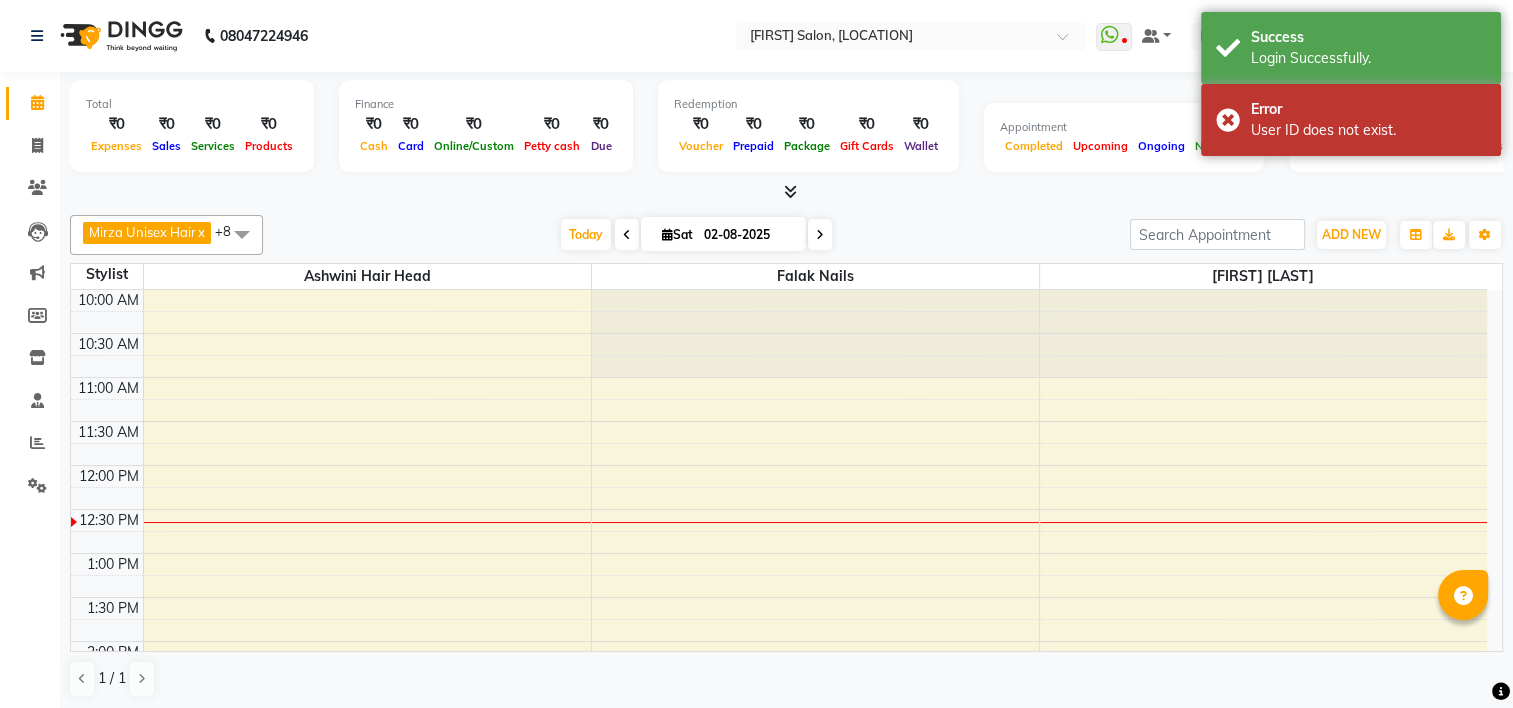 scroll, scrollTop: 0, scrollLeft: 0, axis: both 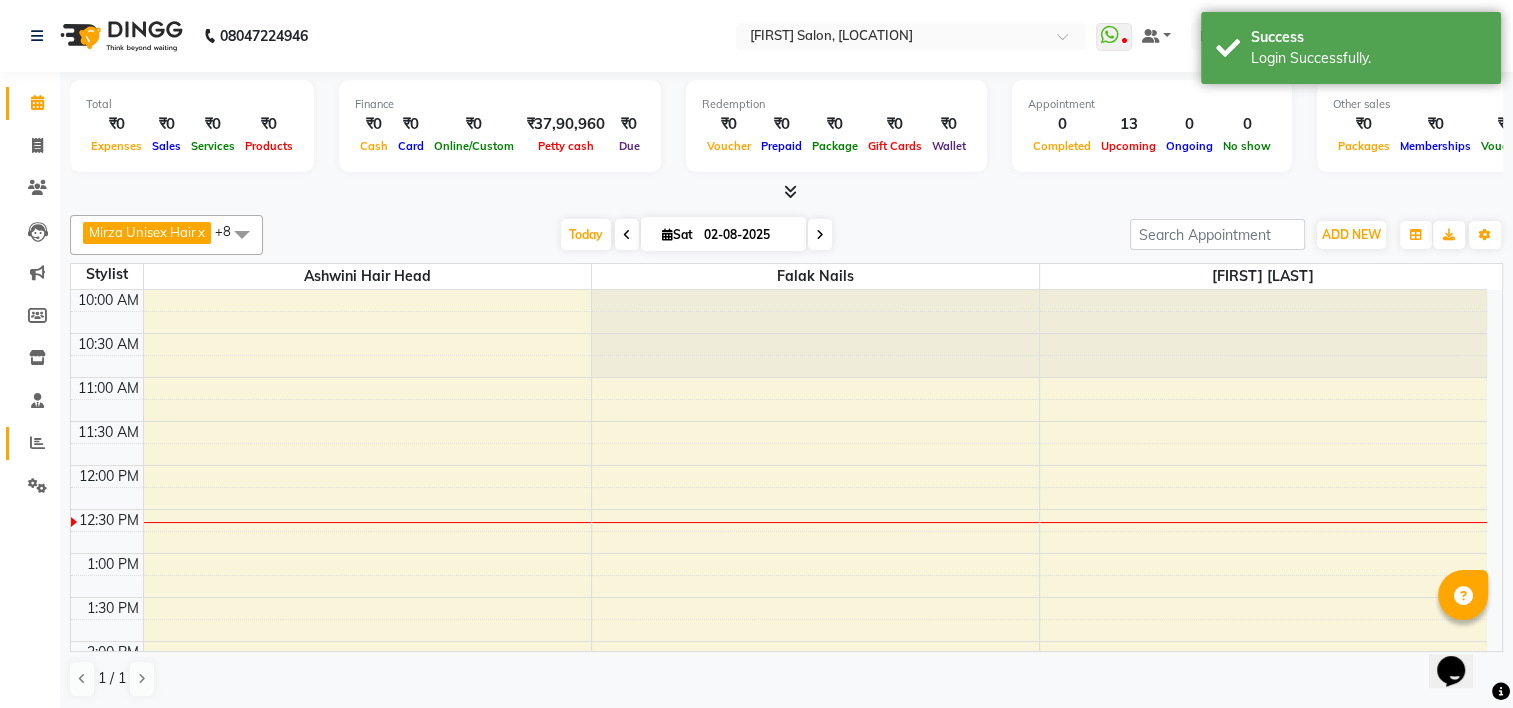 click 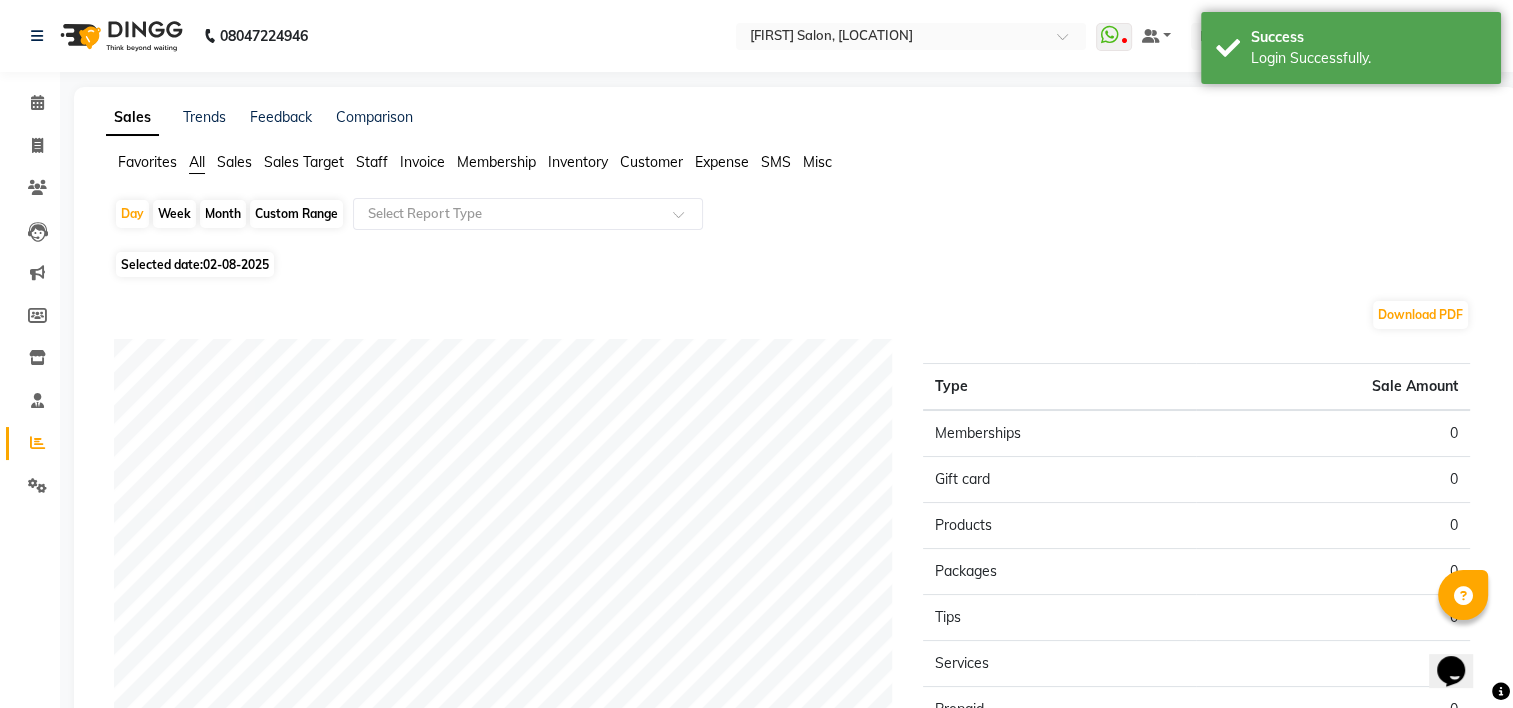 click on "Invoice" 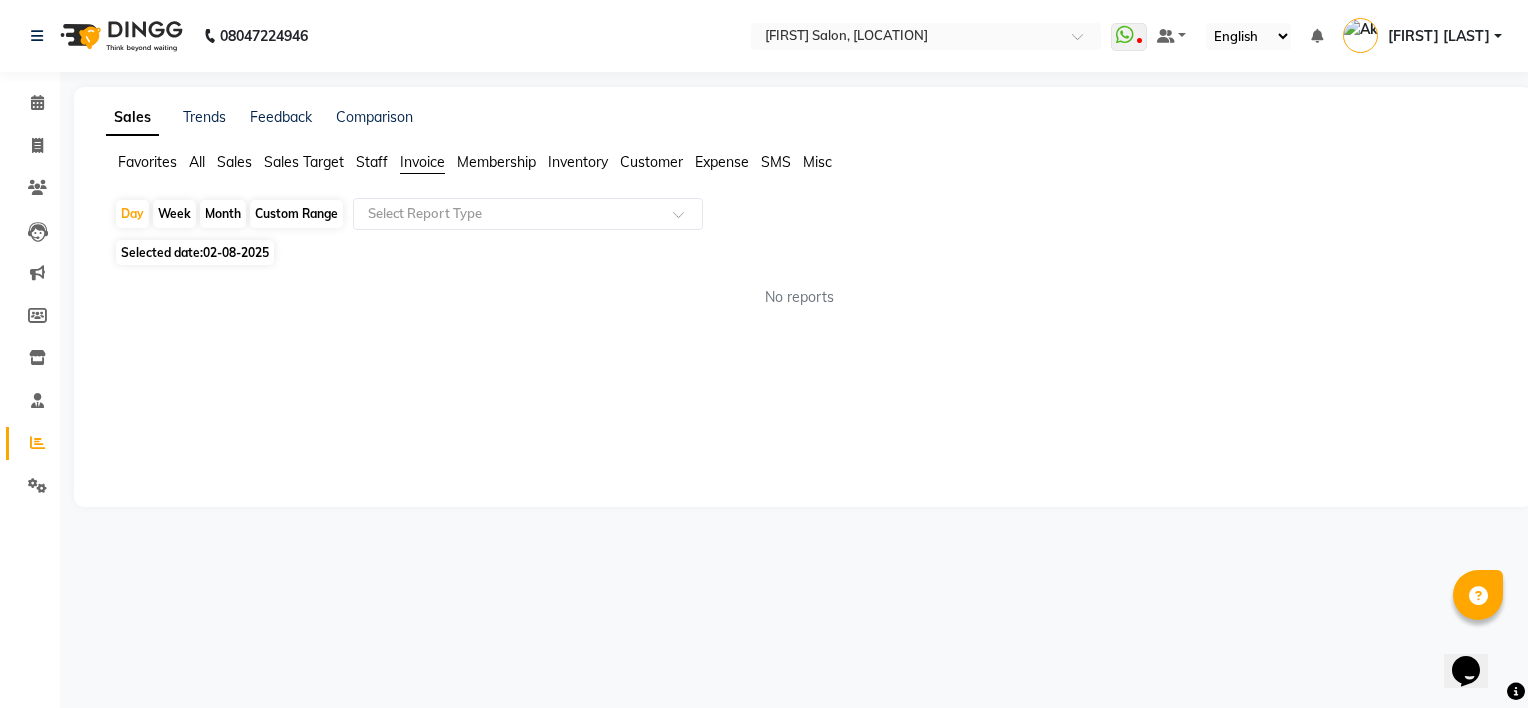 click on "Month" 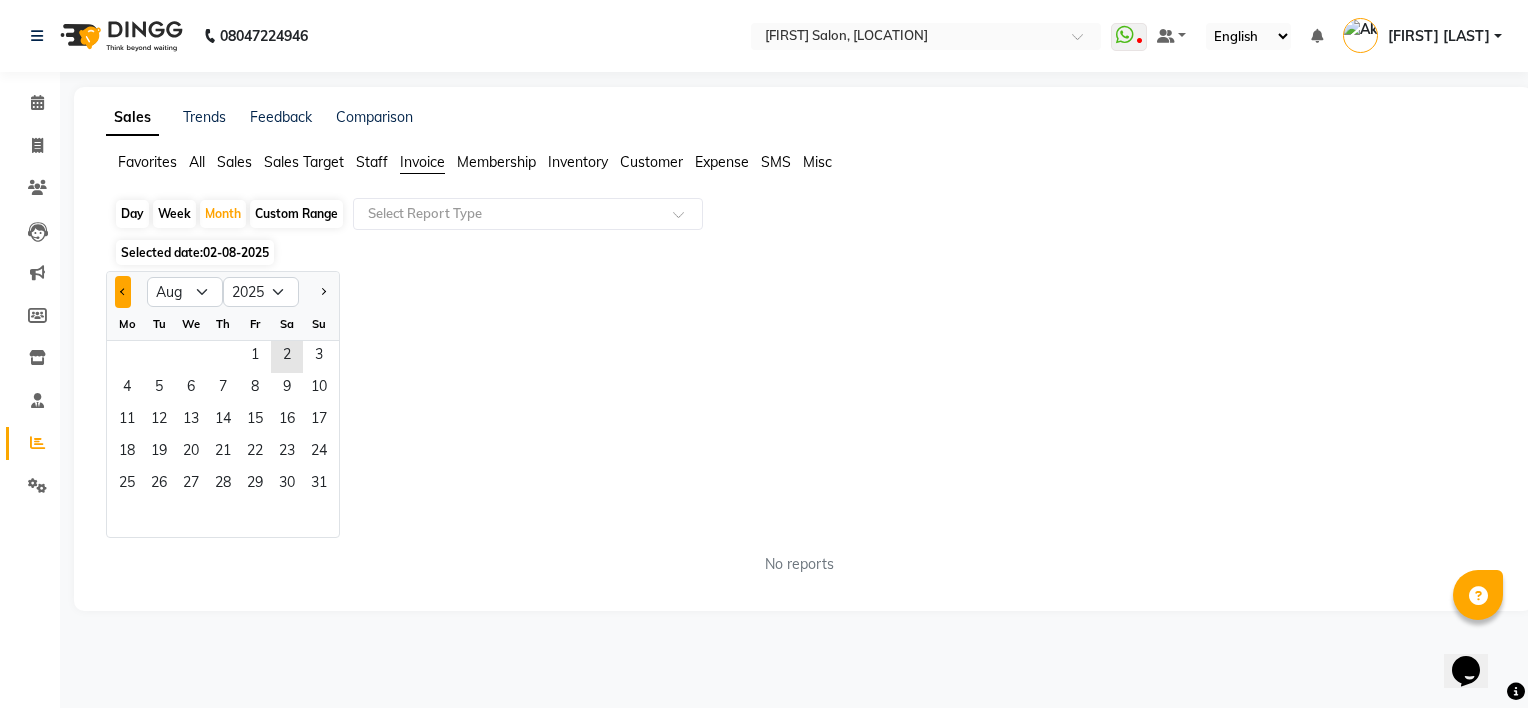 click 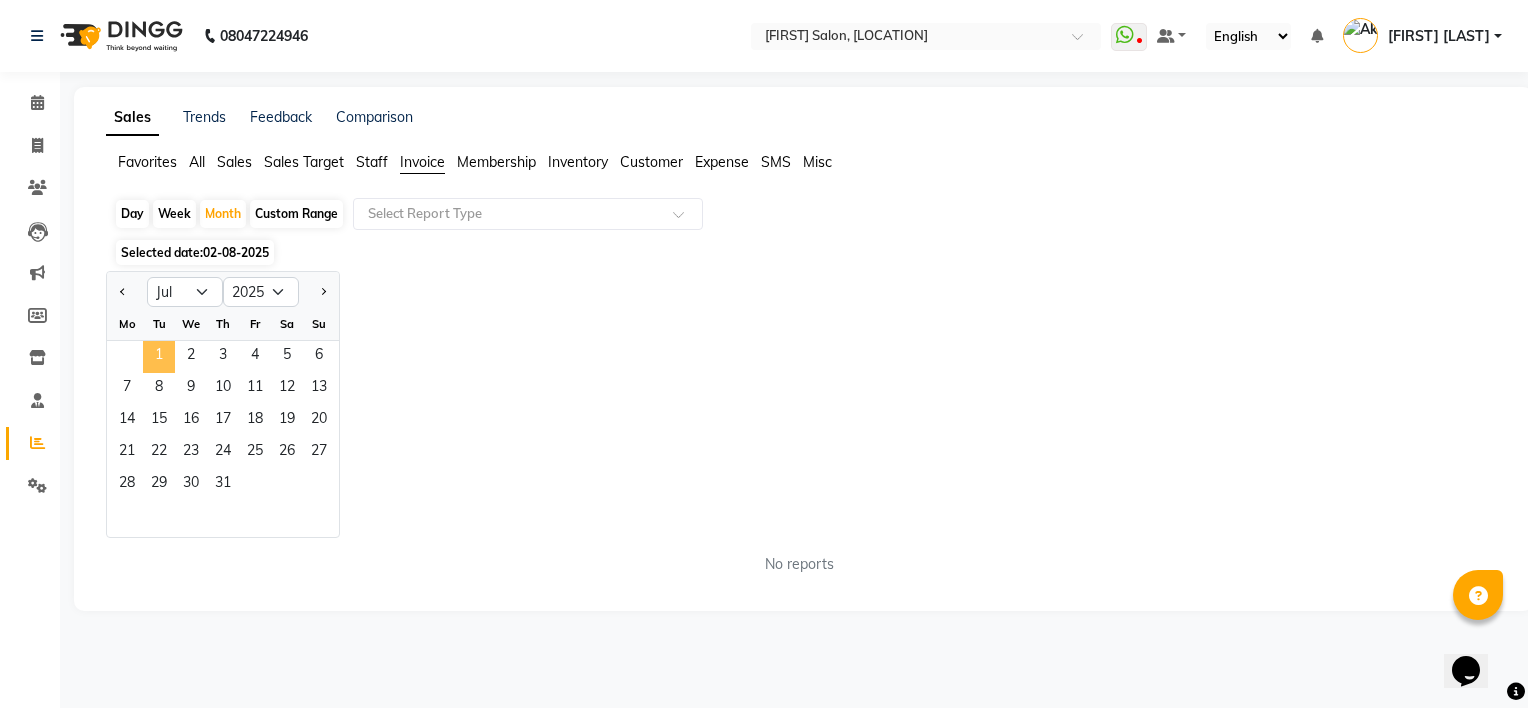 click on "1" 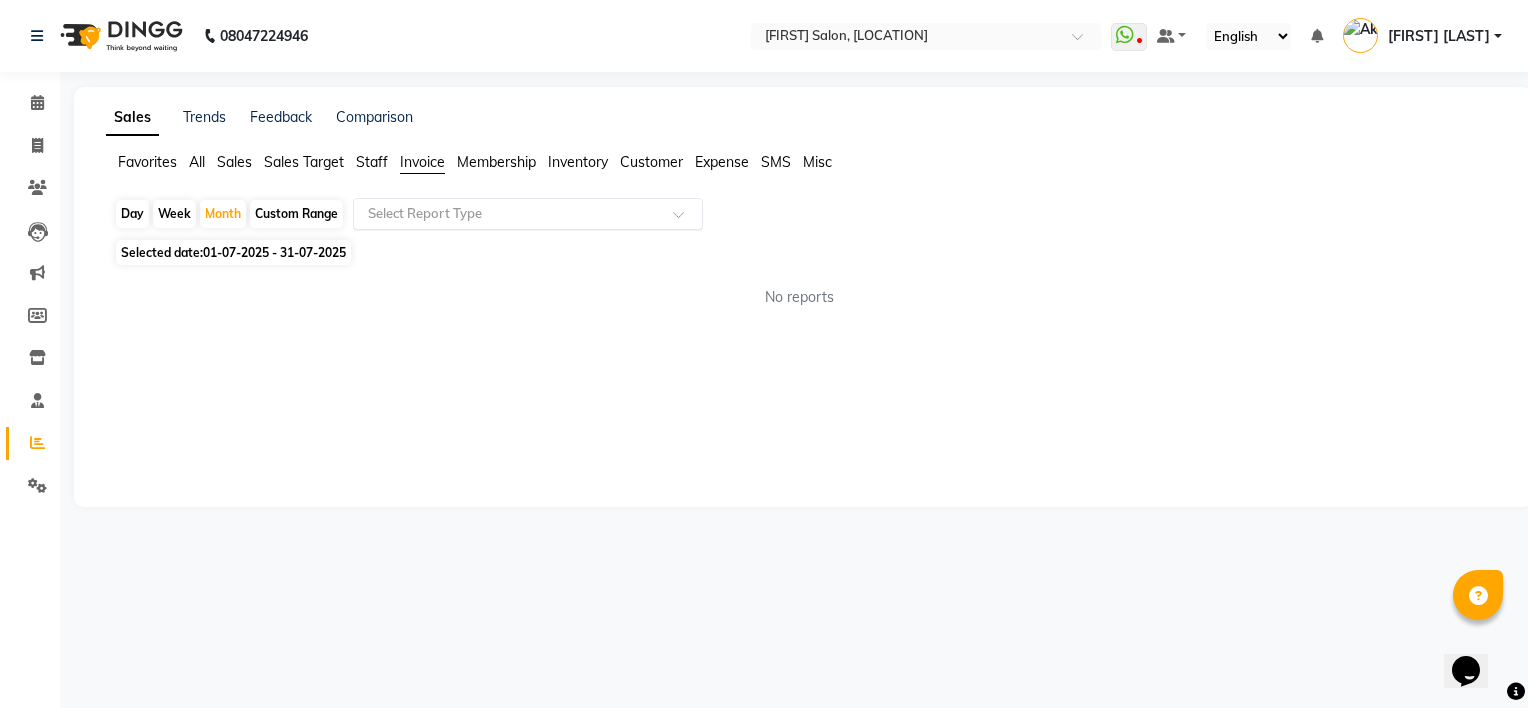 click 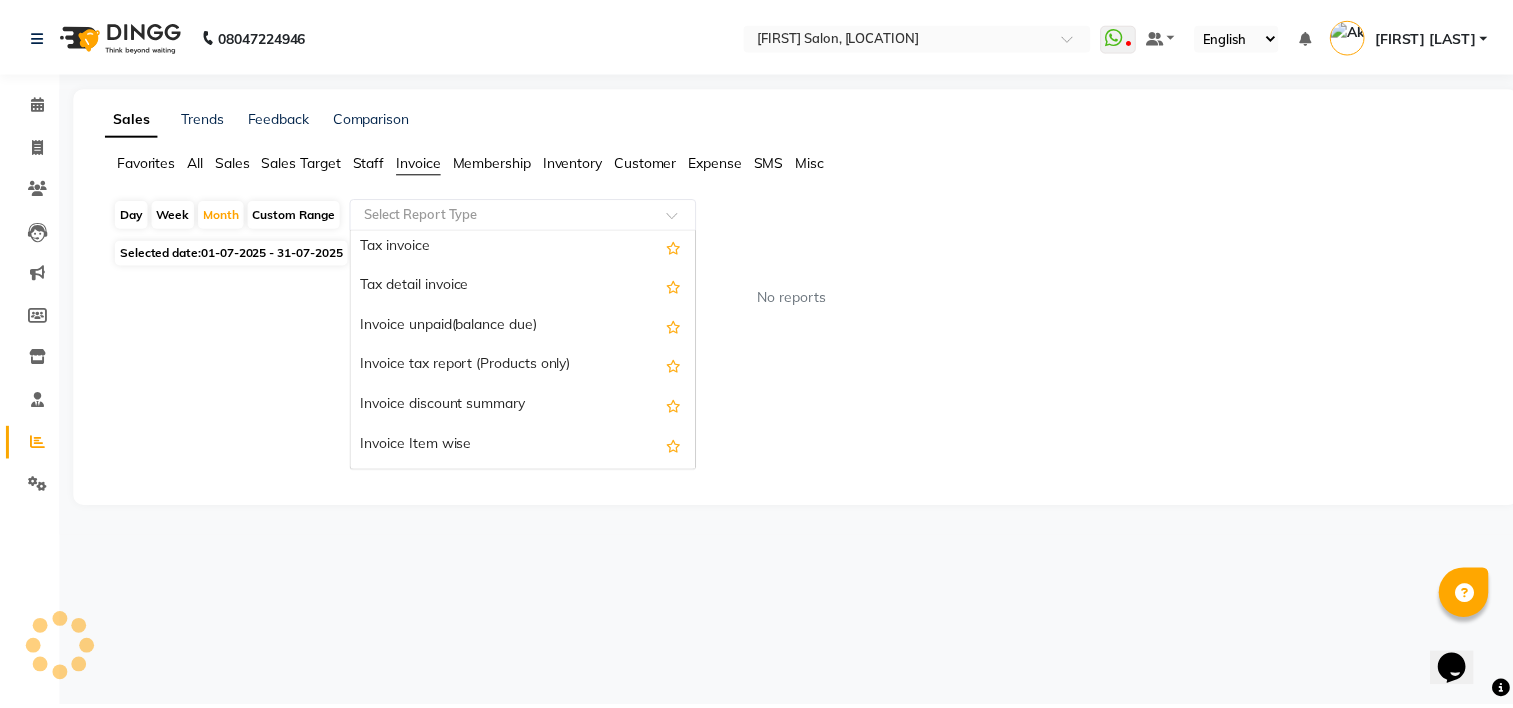 scroll, scrollTop: 0, scrollLeft: 0, axis: both 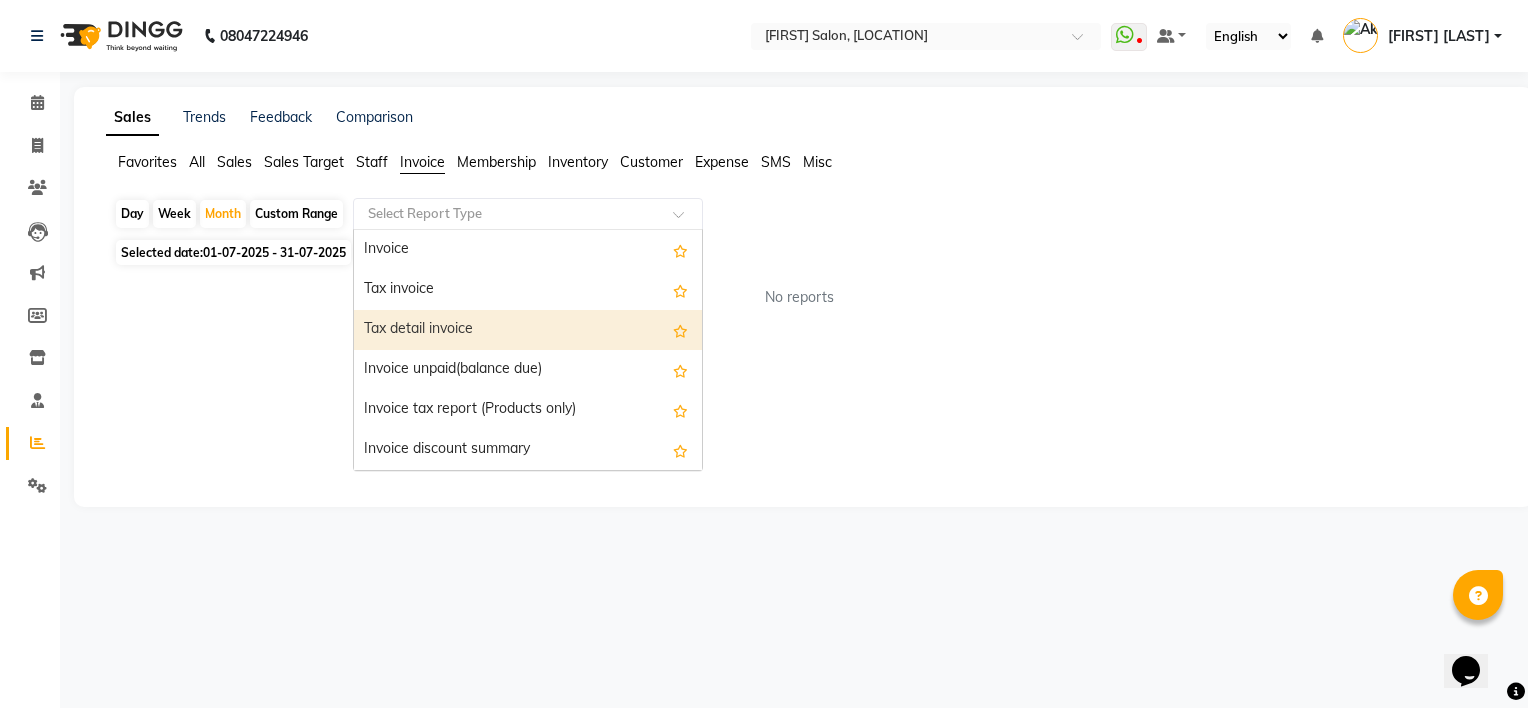 click on "Tax detail invoice" at bounding box center [528, 330] 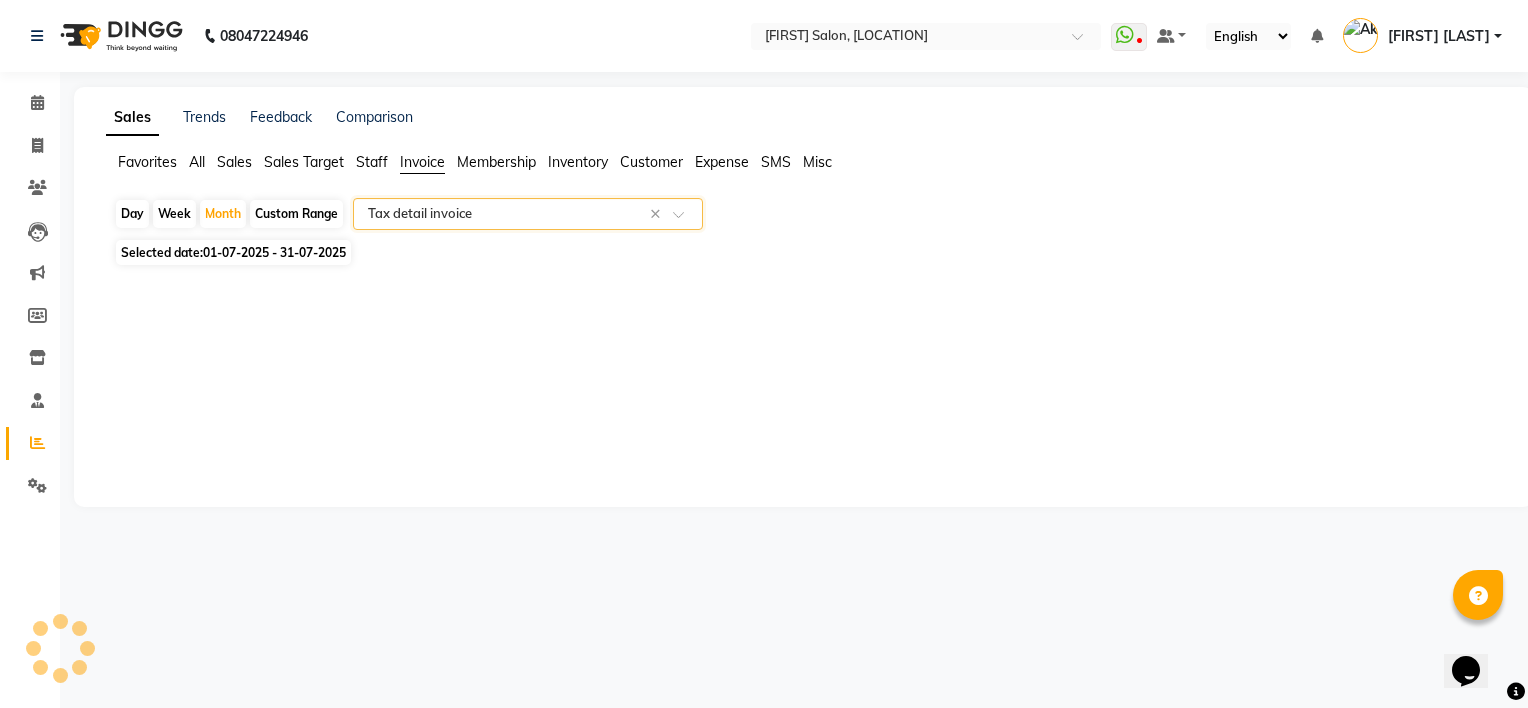 select on "full_report" 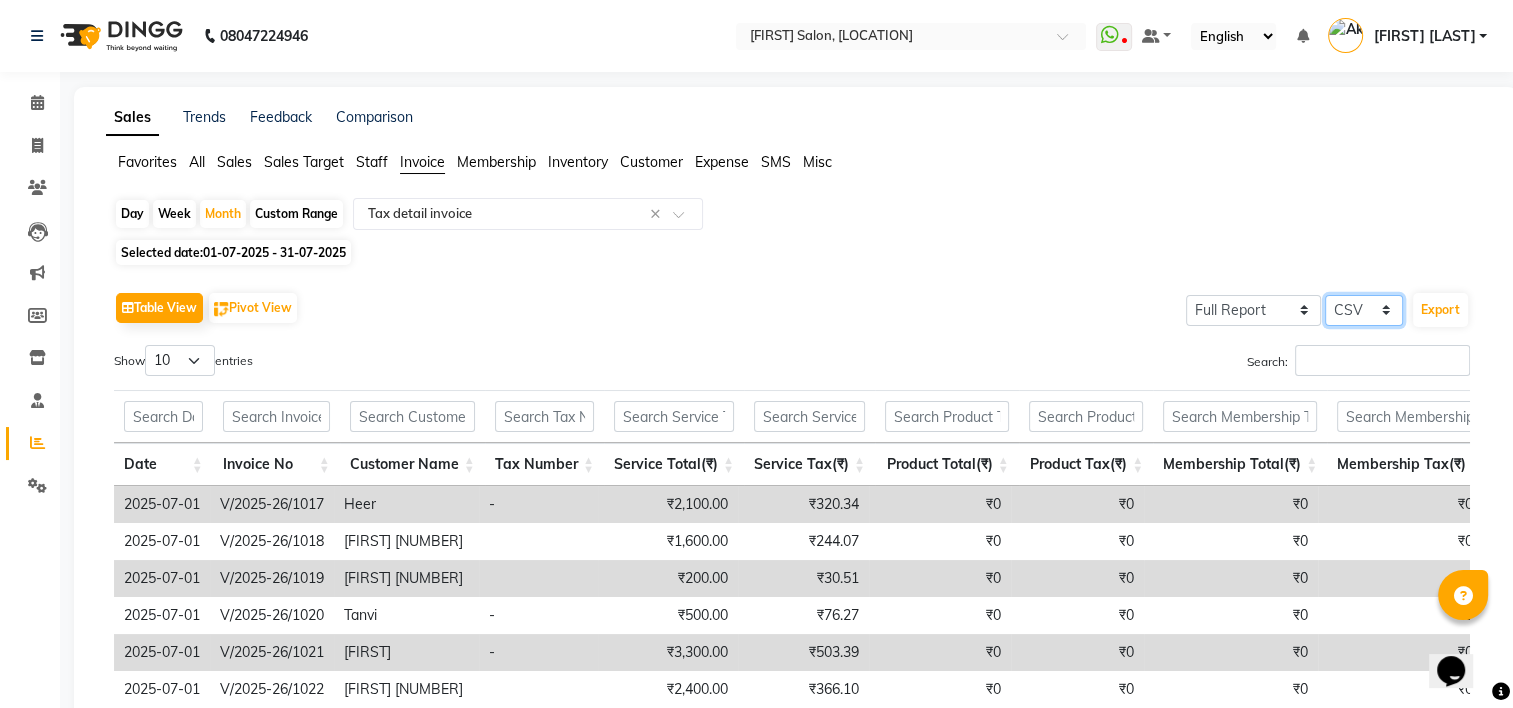 click on "Select CSV PDF" 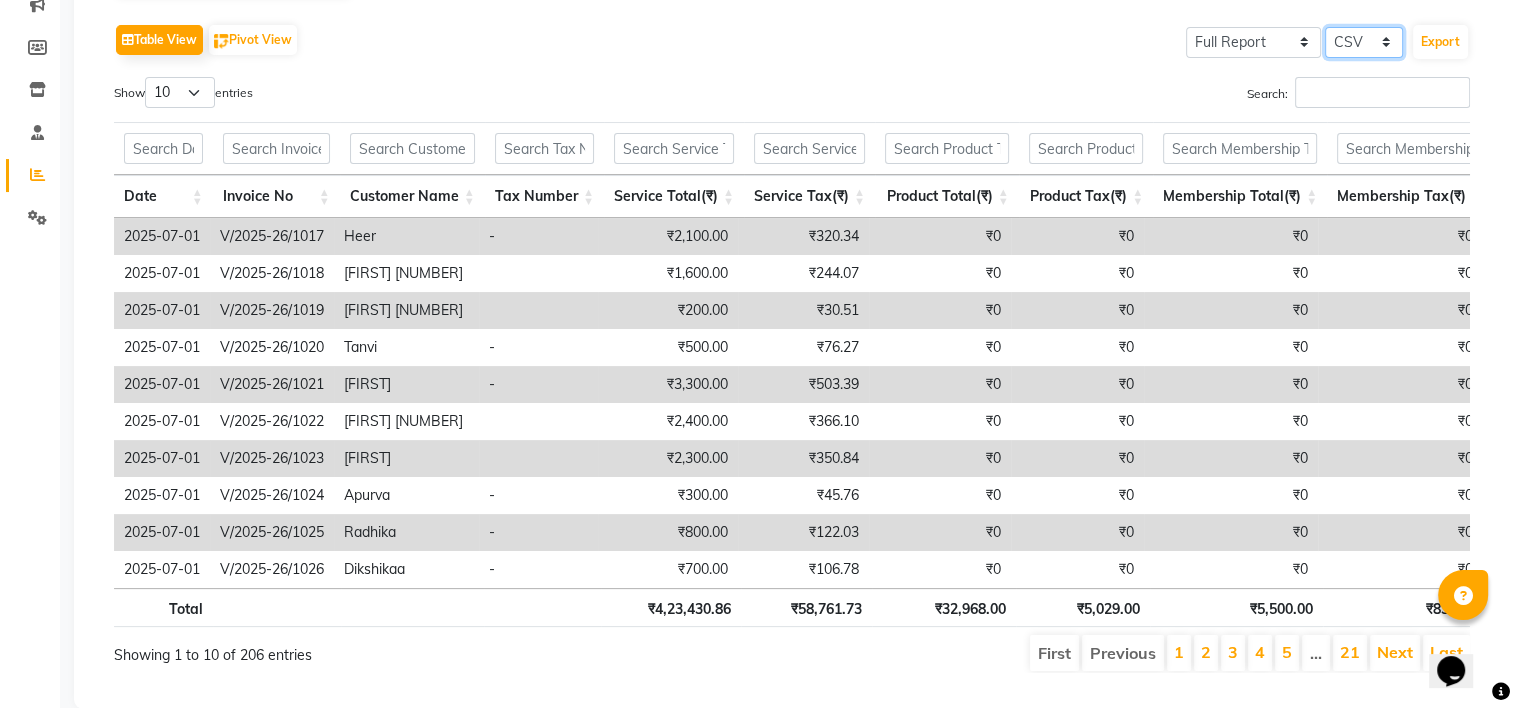 scroll, scrollTop: 275, scrollLeft: 0, axis: vertical 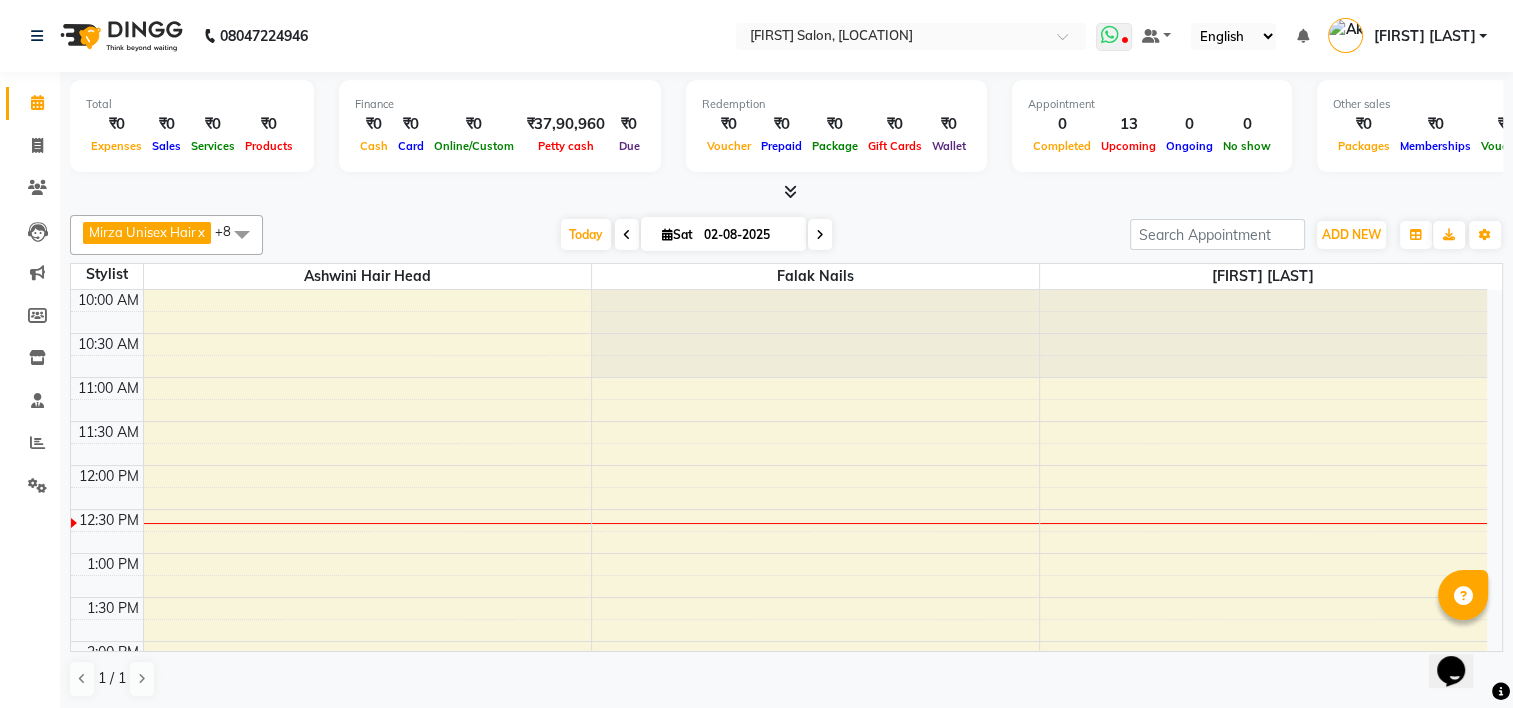 click at bounding box center (1110, 35) 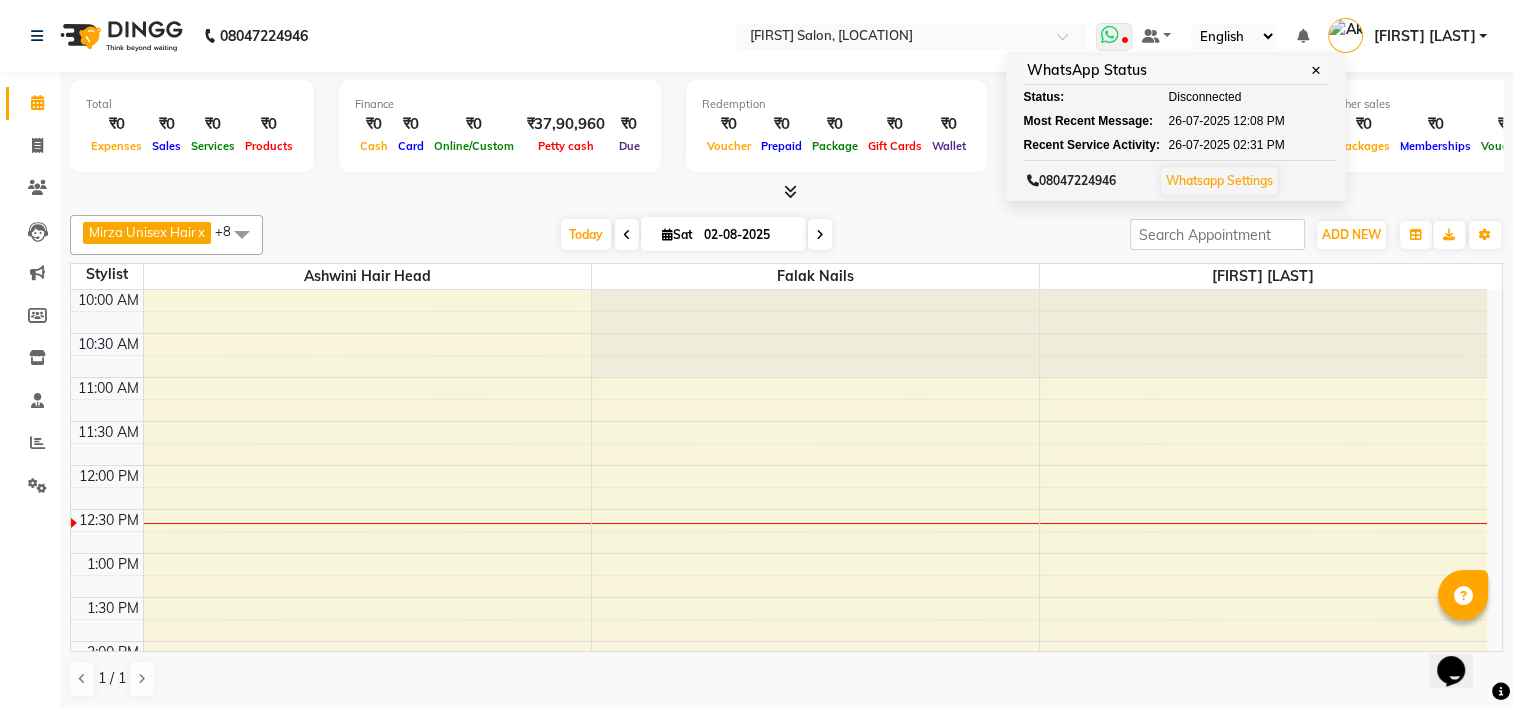 click at bounding box center [1110, 35] 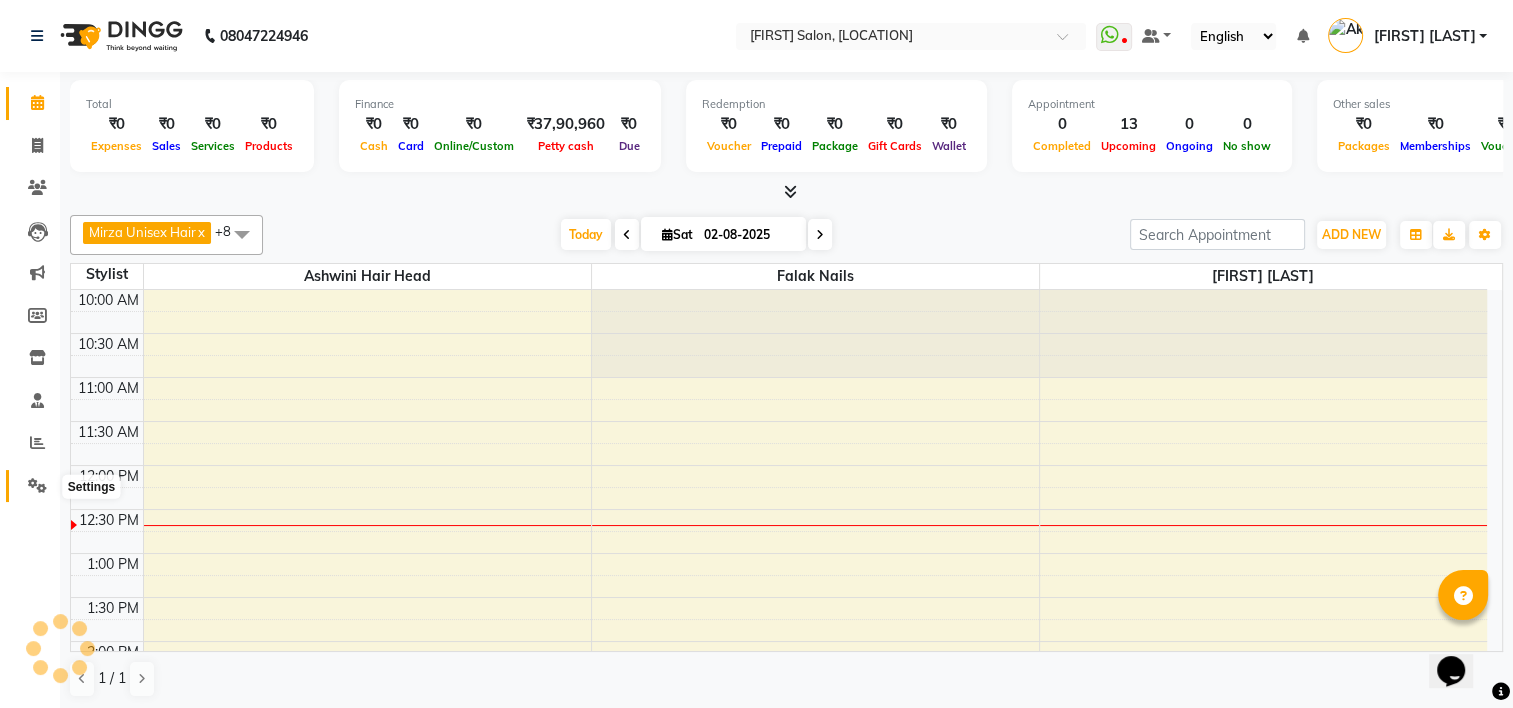 click 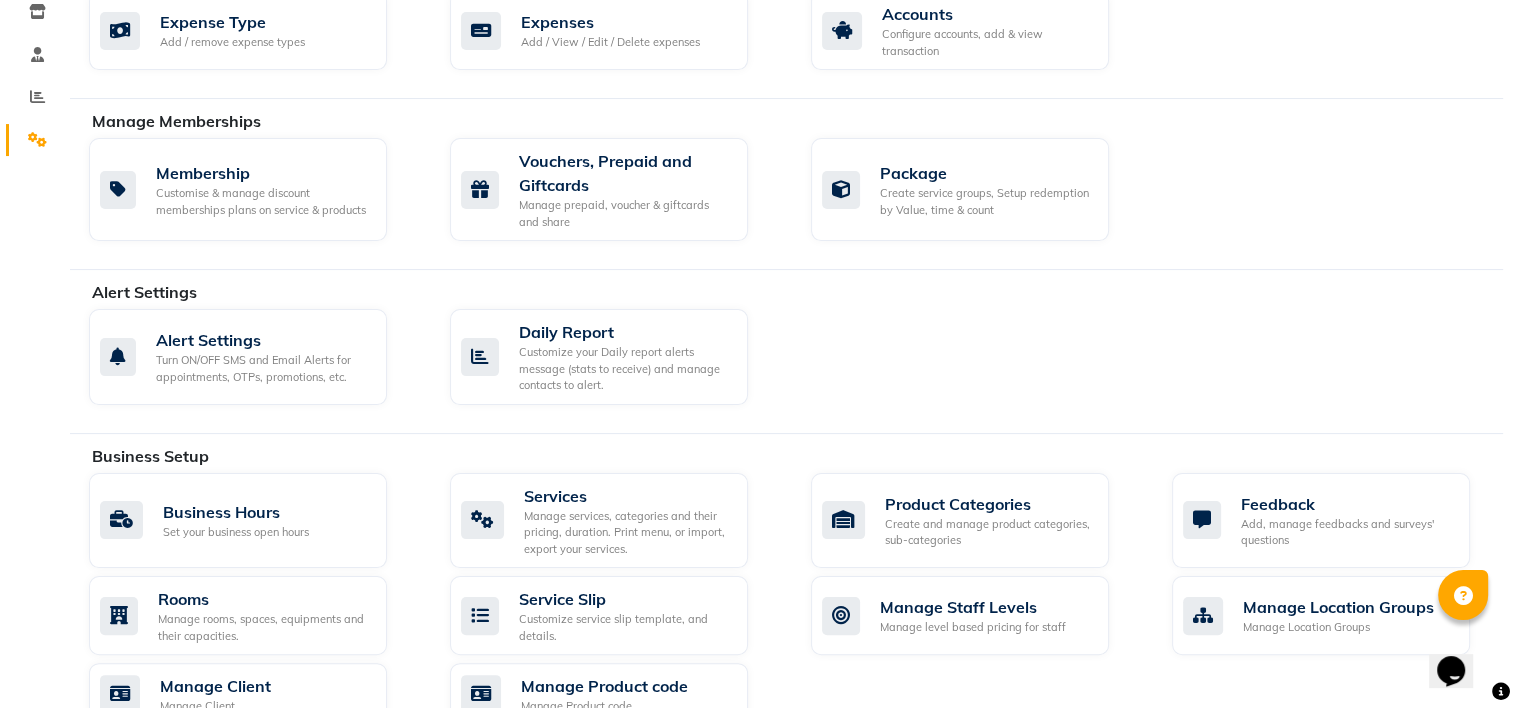 scroll, scrollTop: 0, scrollLeft: 0, axis: both 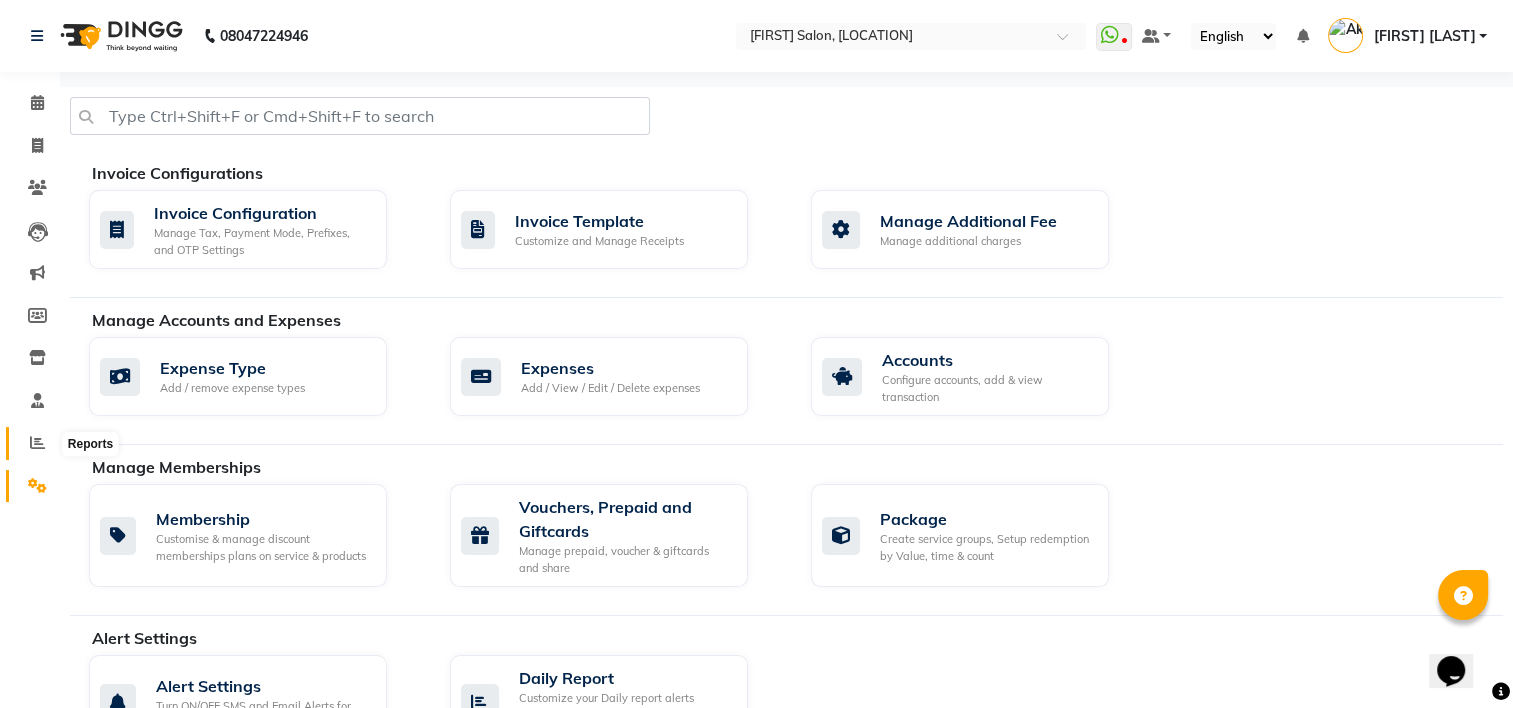 click 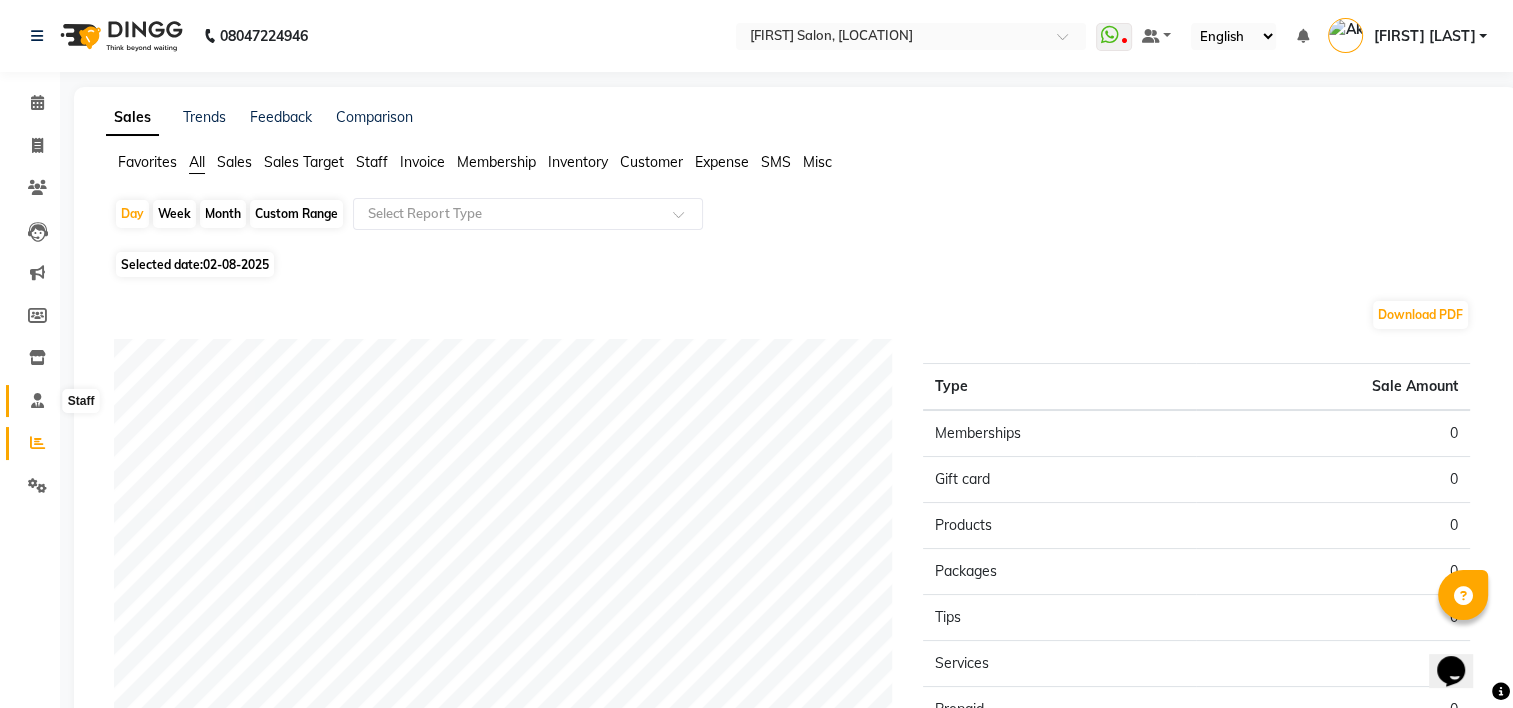 click 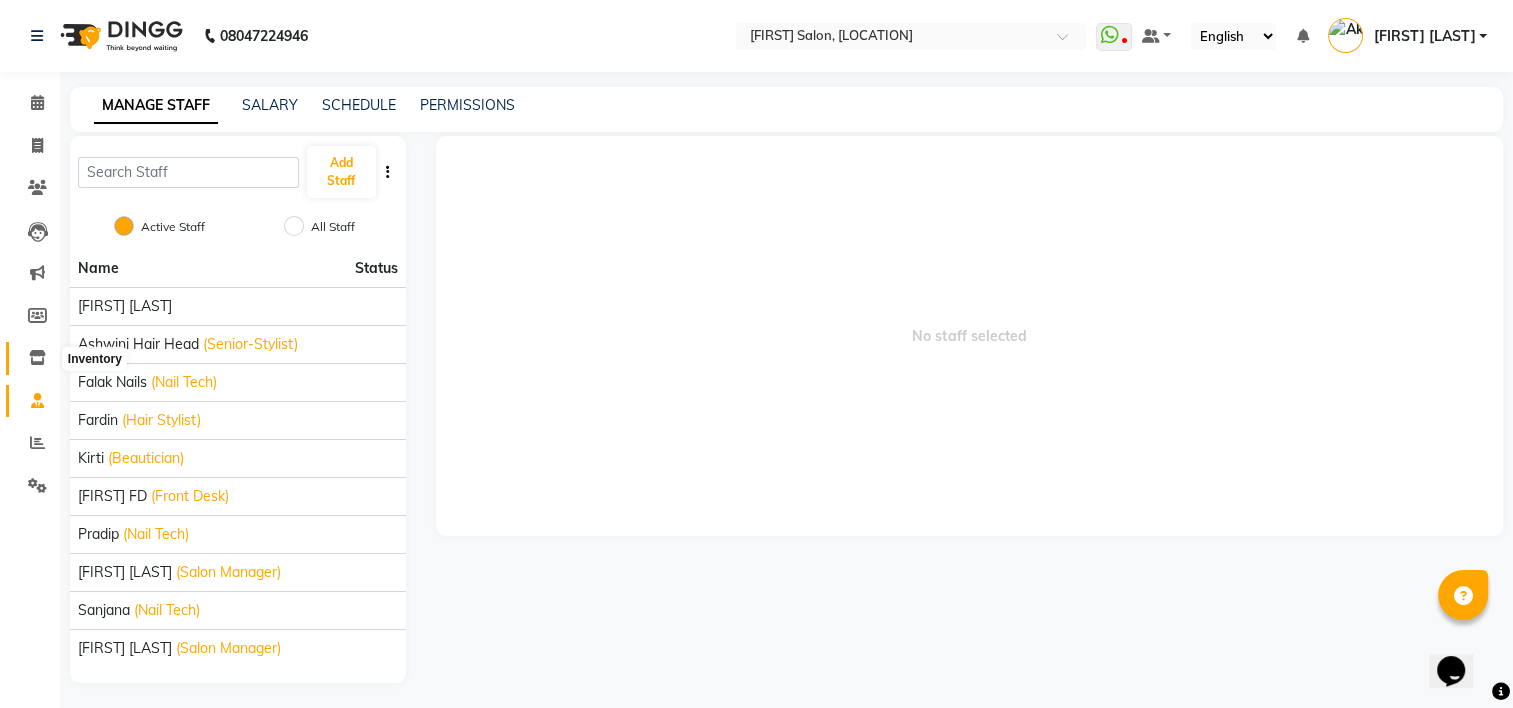click 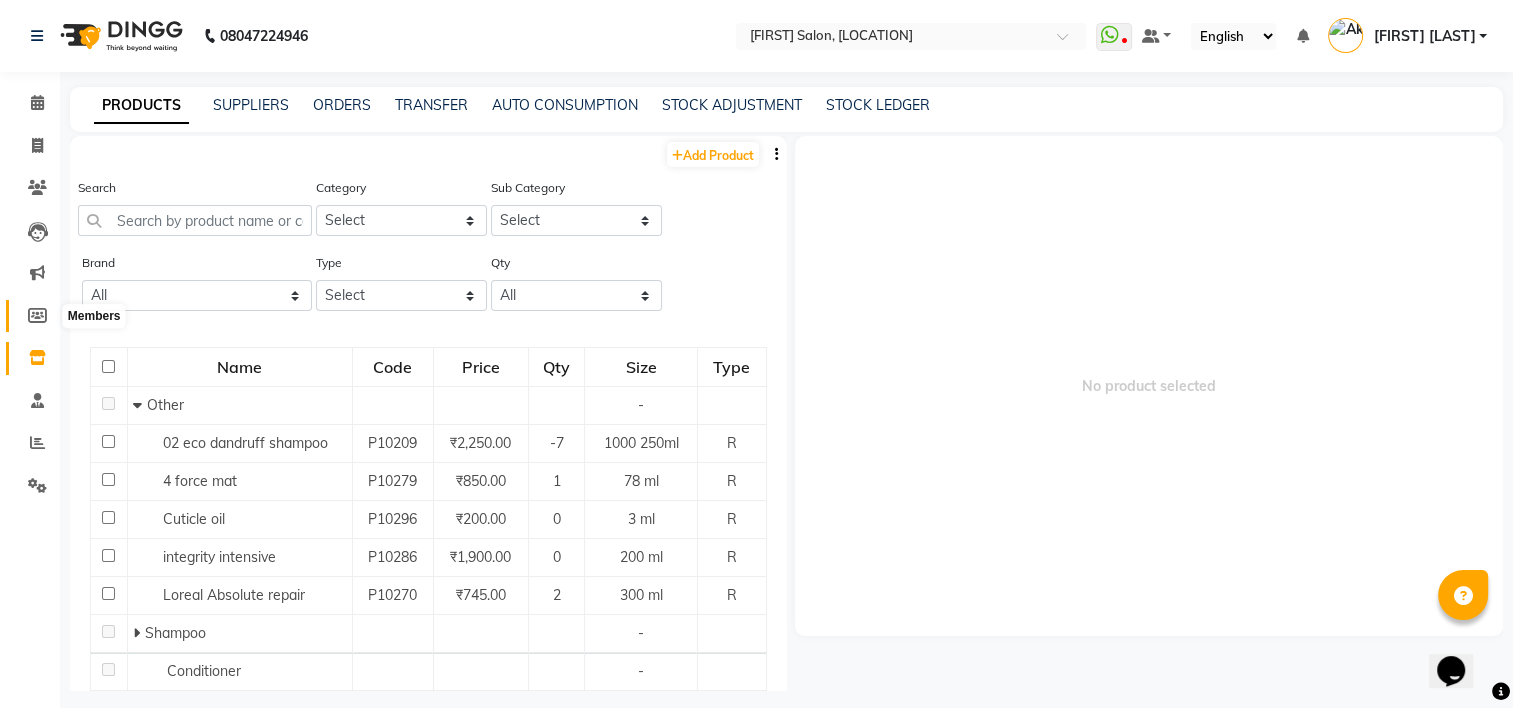 click 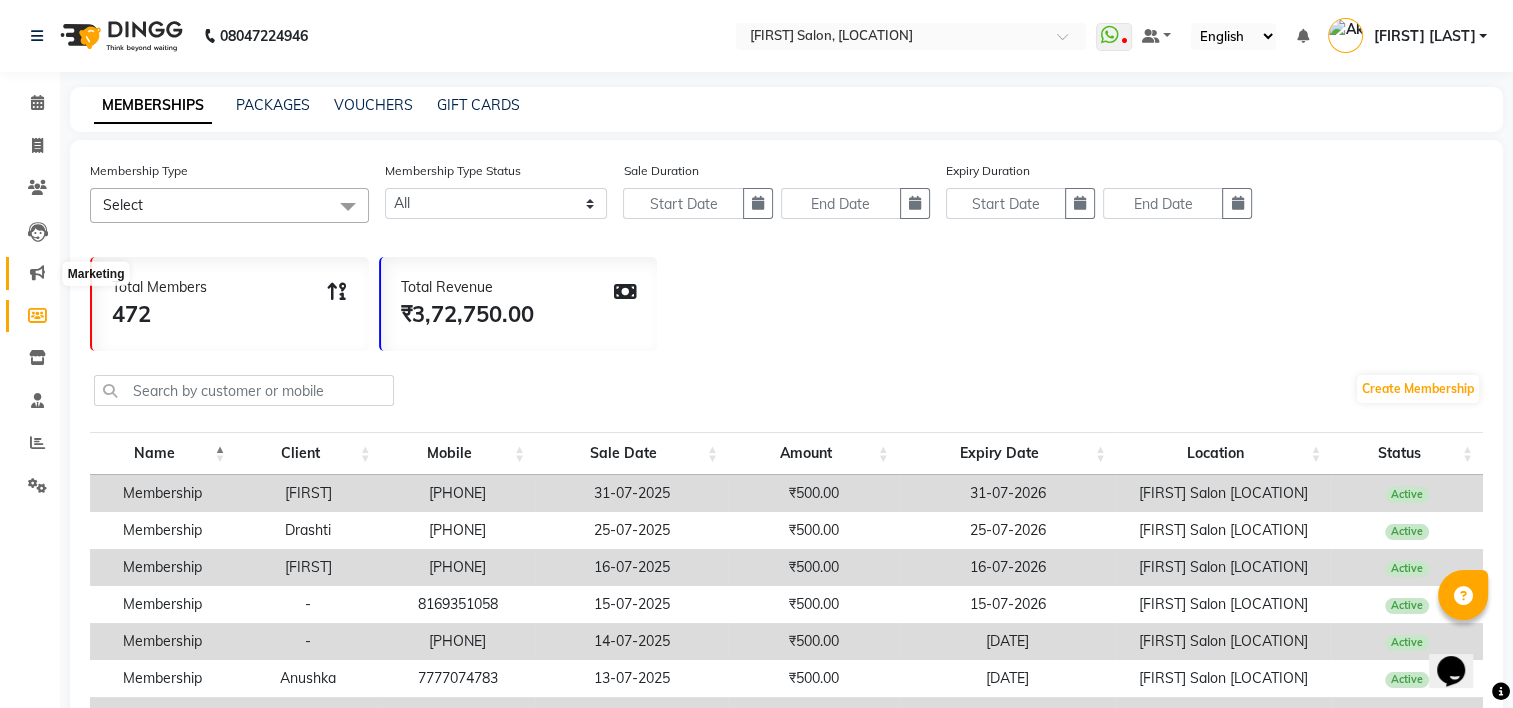 click 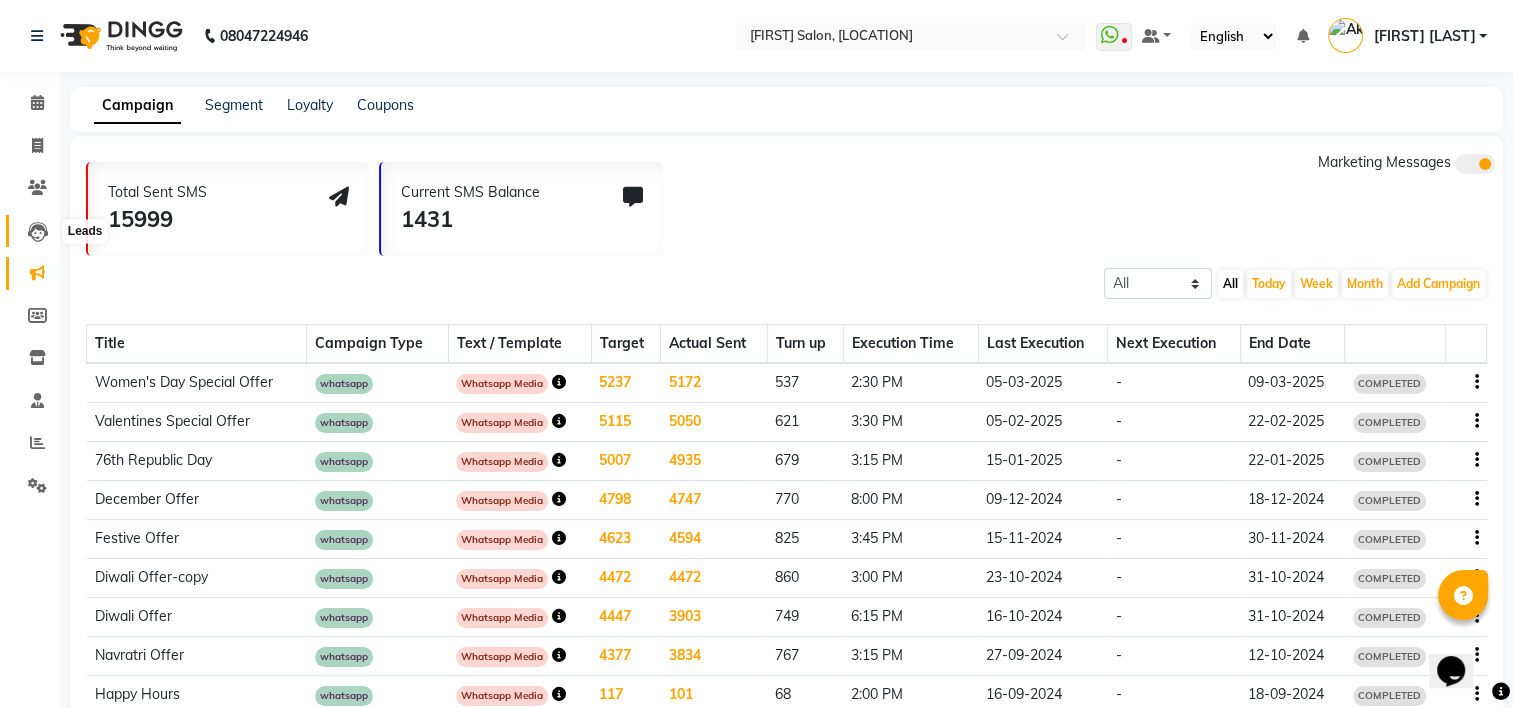 click 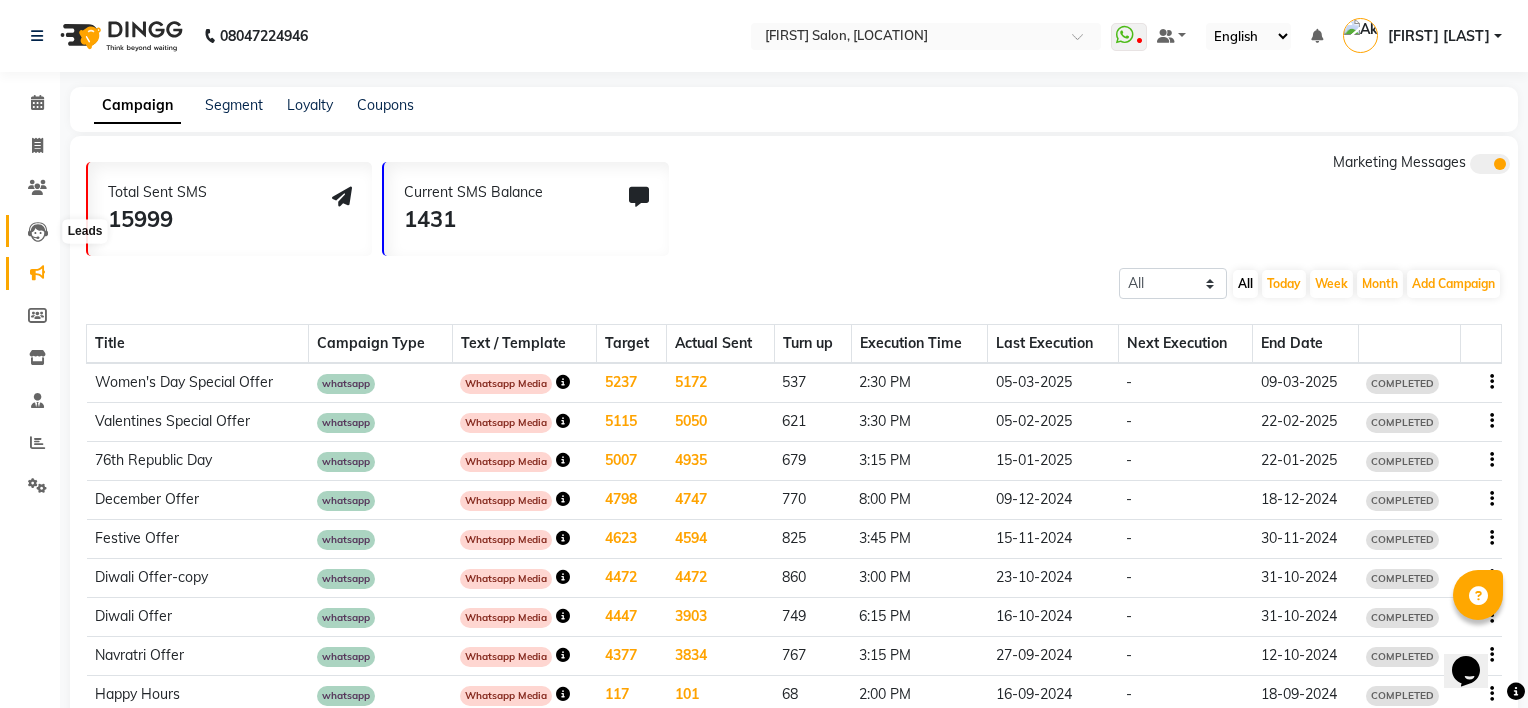 select on "10" 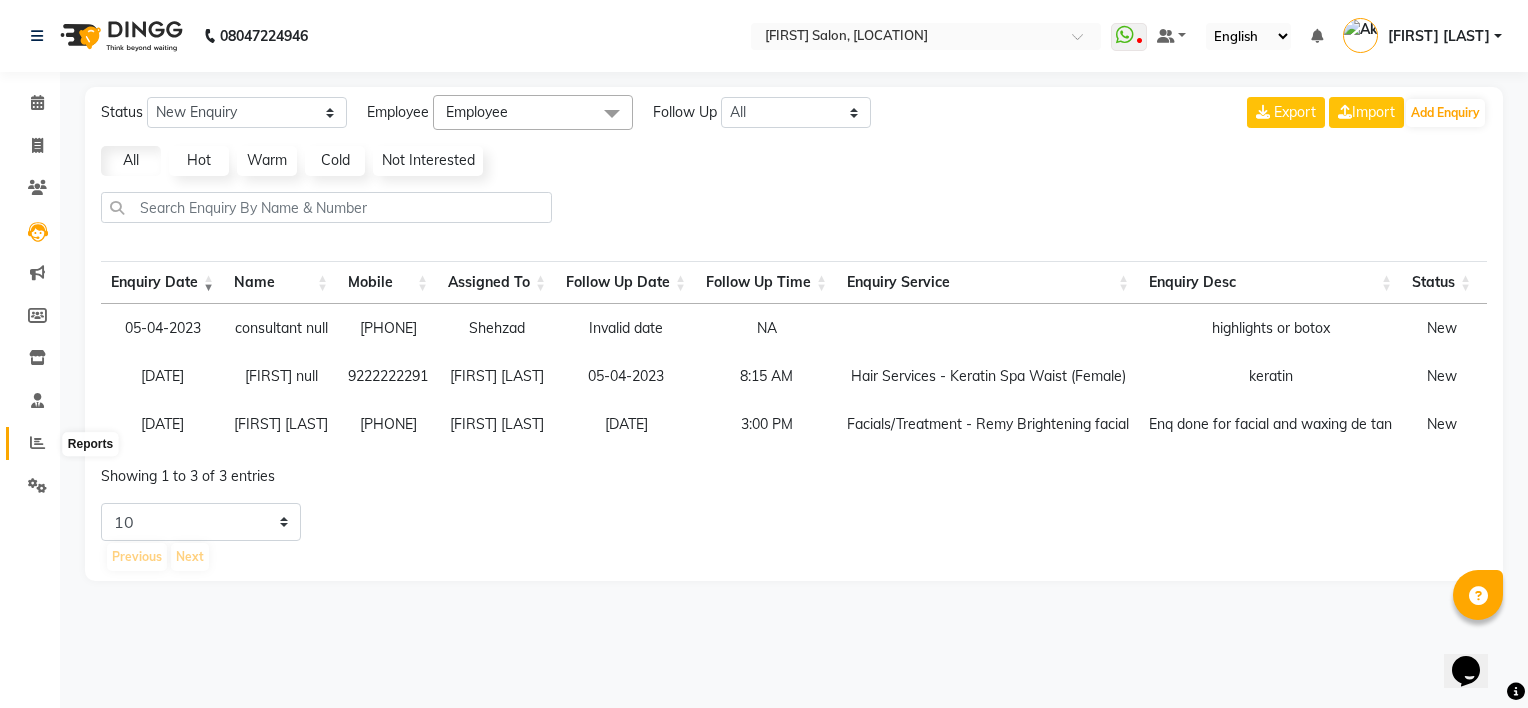 click 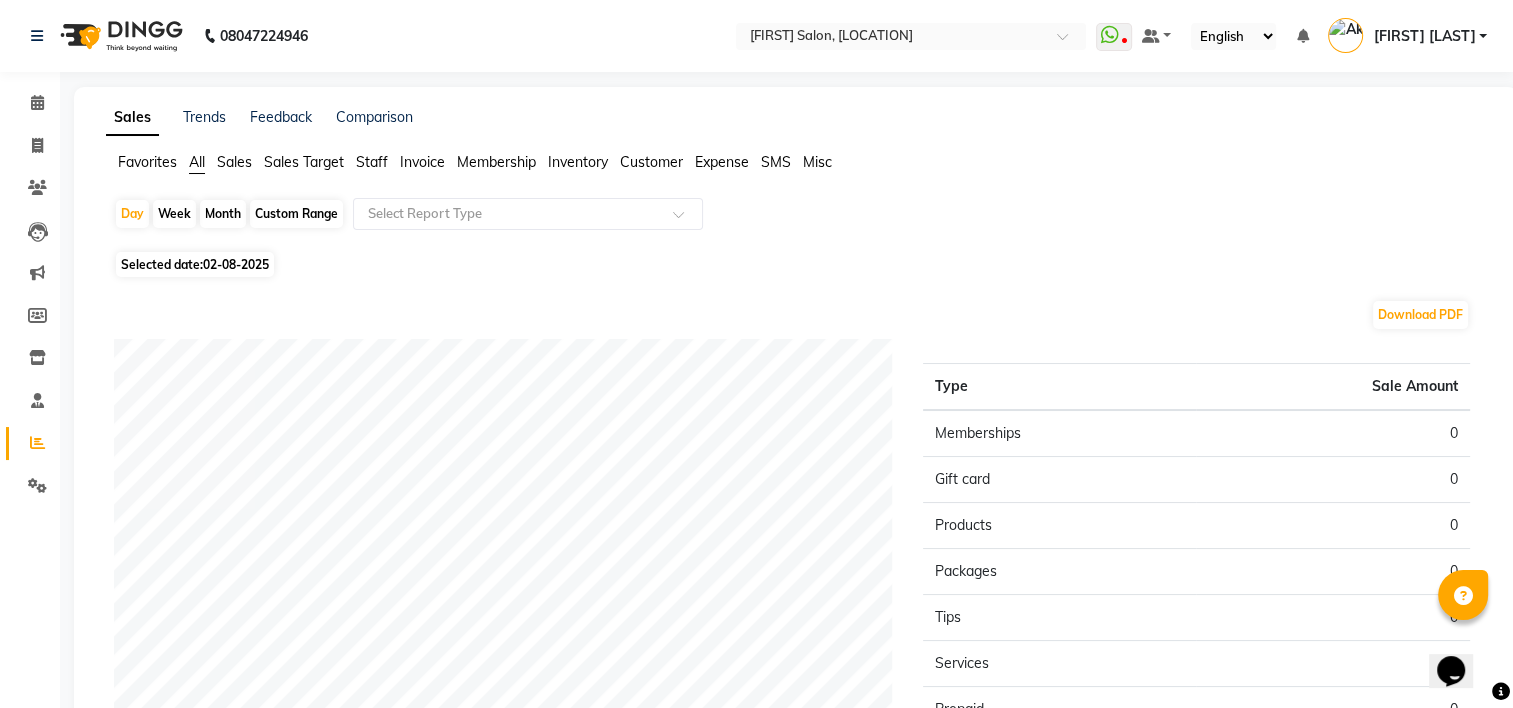 click on "02-08-2025" 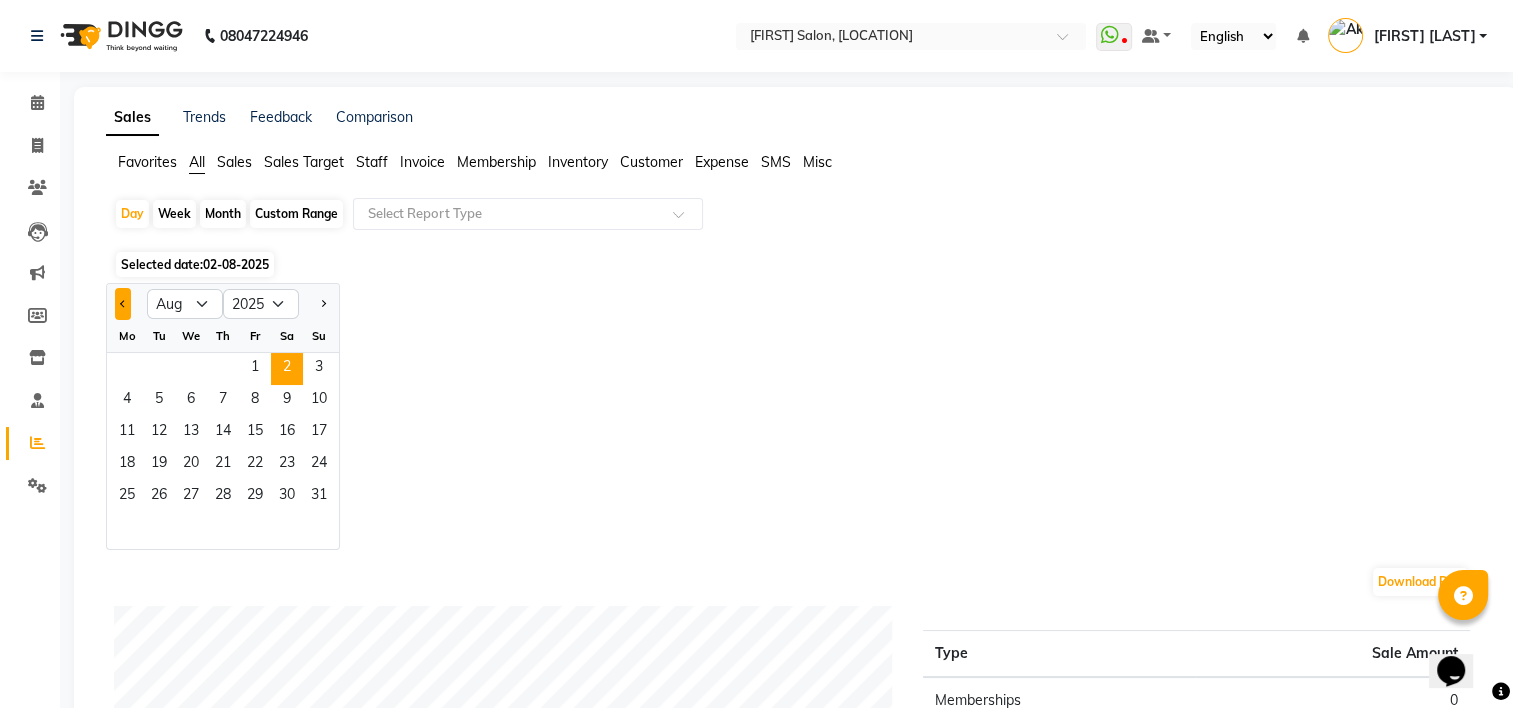 click 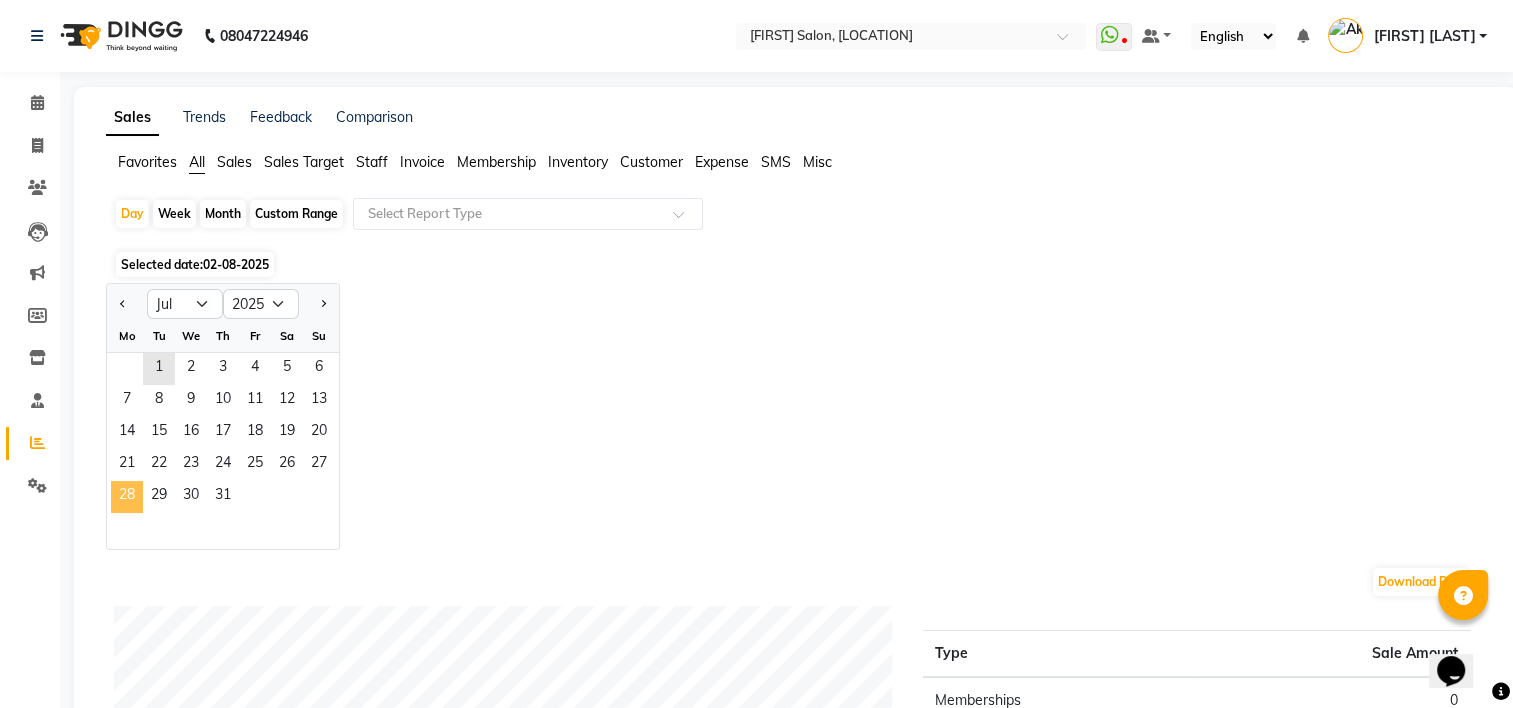 click on "28" 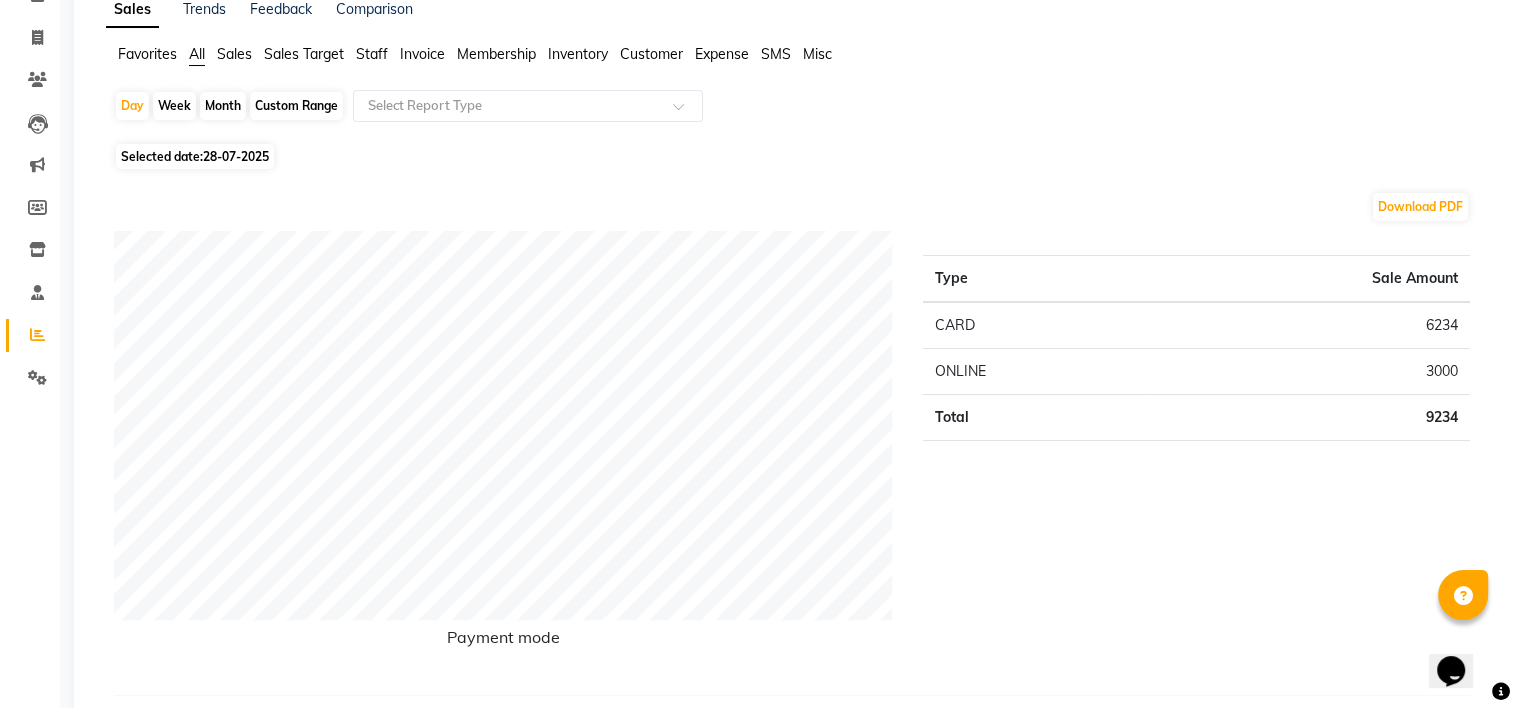 scroll, scrollTop: 110, scrollLeft: 0, axis: vertical 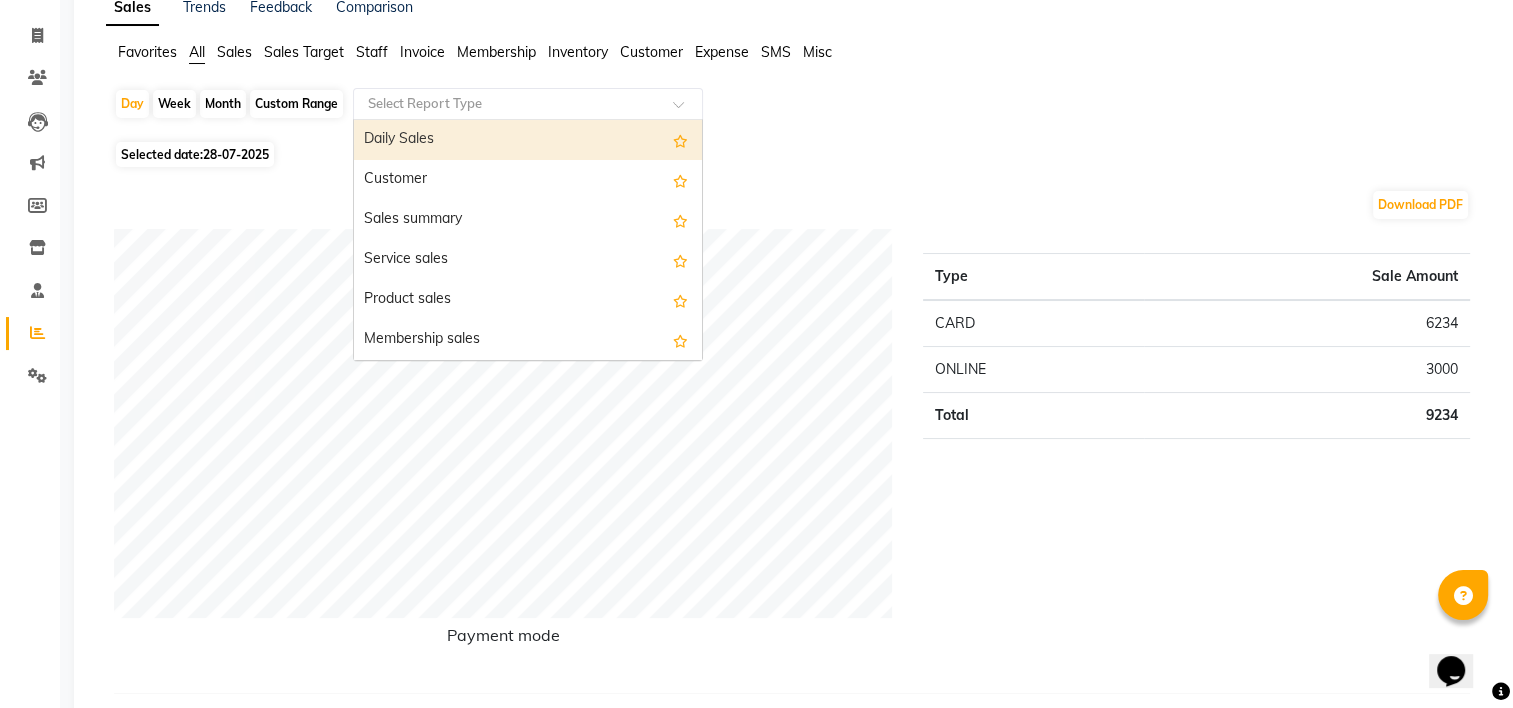 click 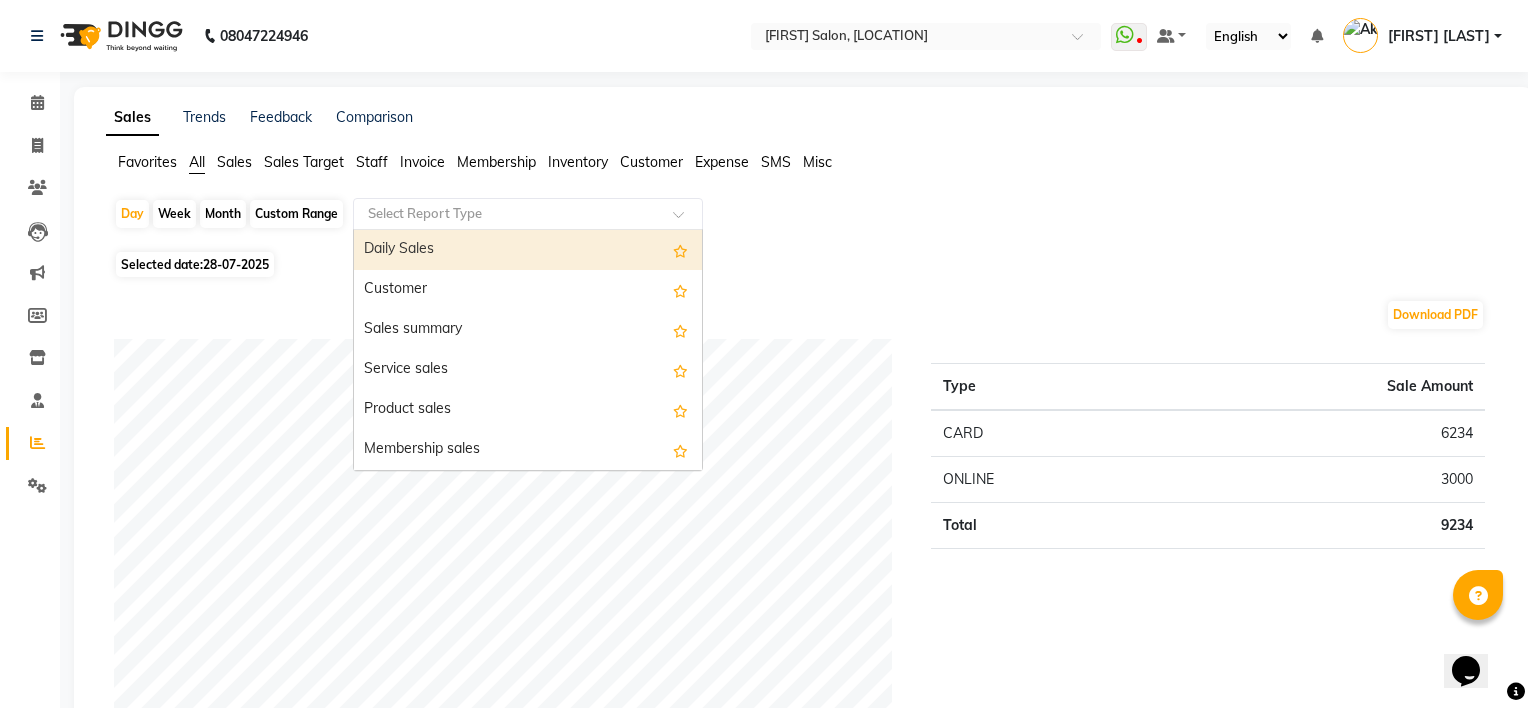 select on "full_report" 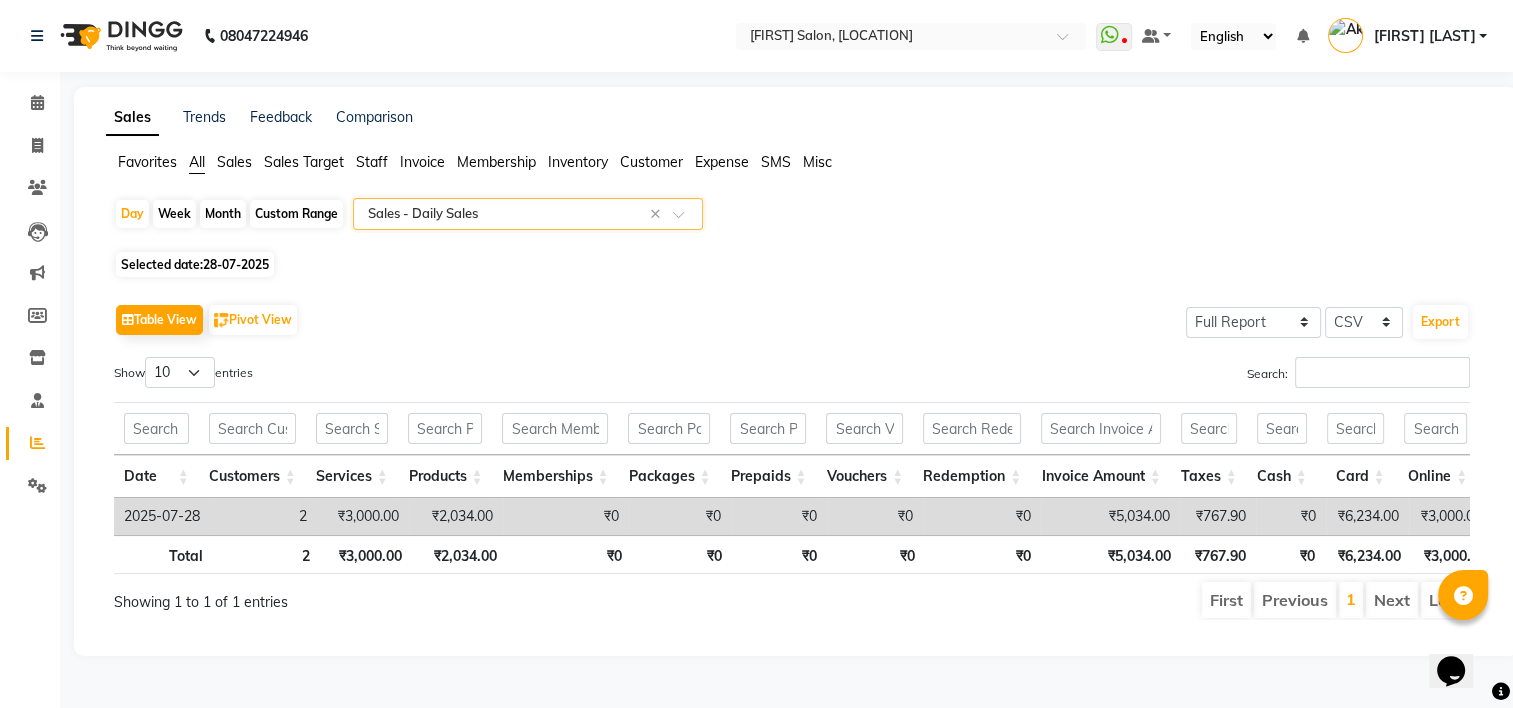 scroll, scrollTop: 6, scrollLeft: 0, axis: vertical 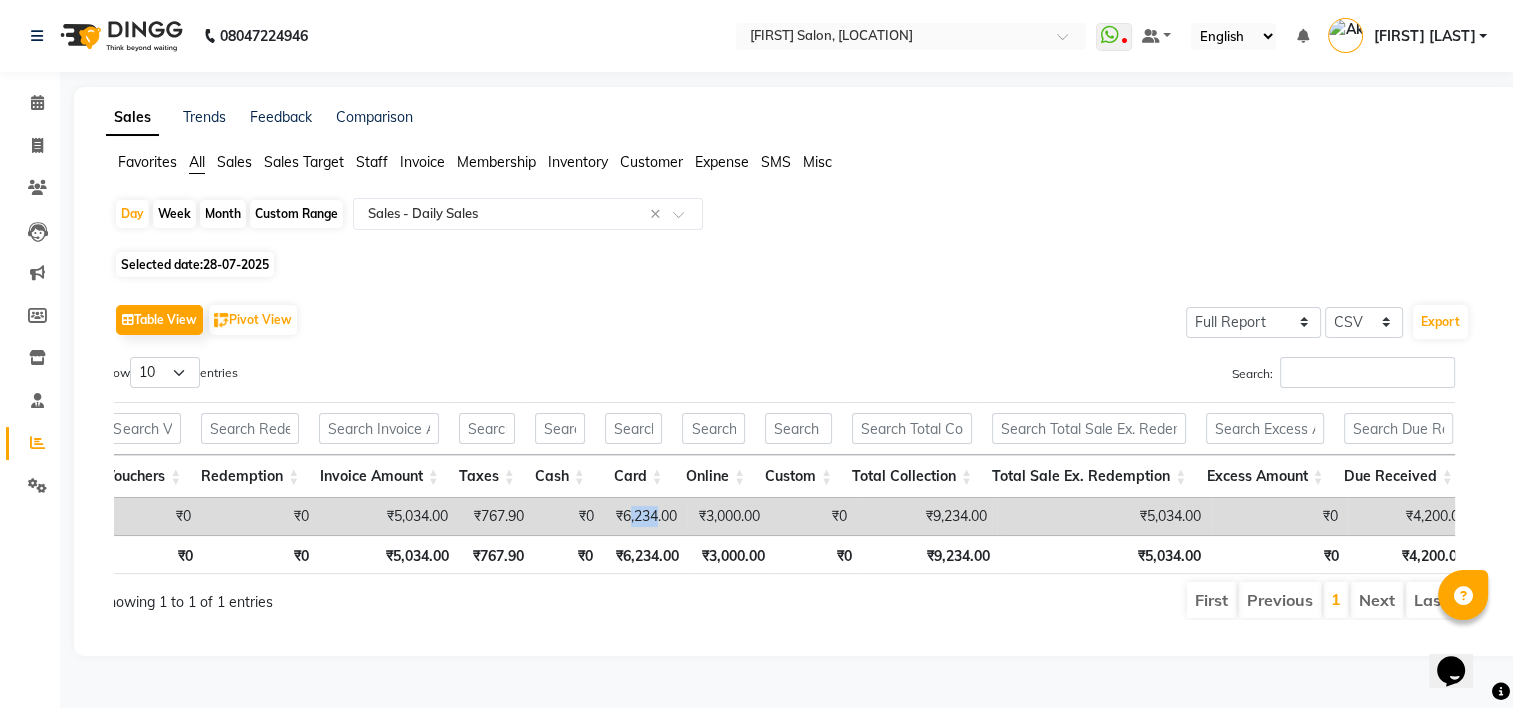 drag, startPoint x: 626, startPoint y: 507, endPoint x: 660, endPoint y: 513, distance: 34.525352 